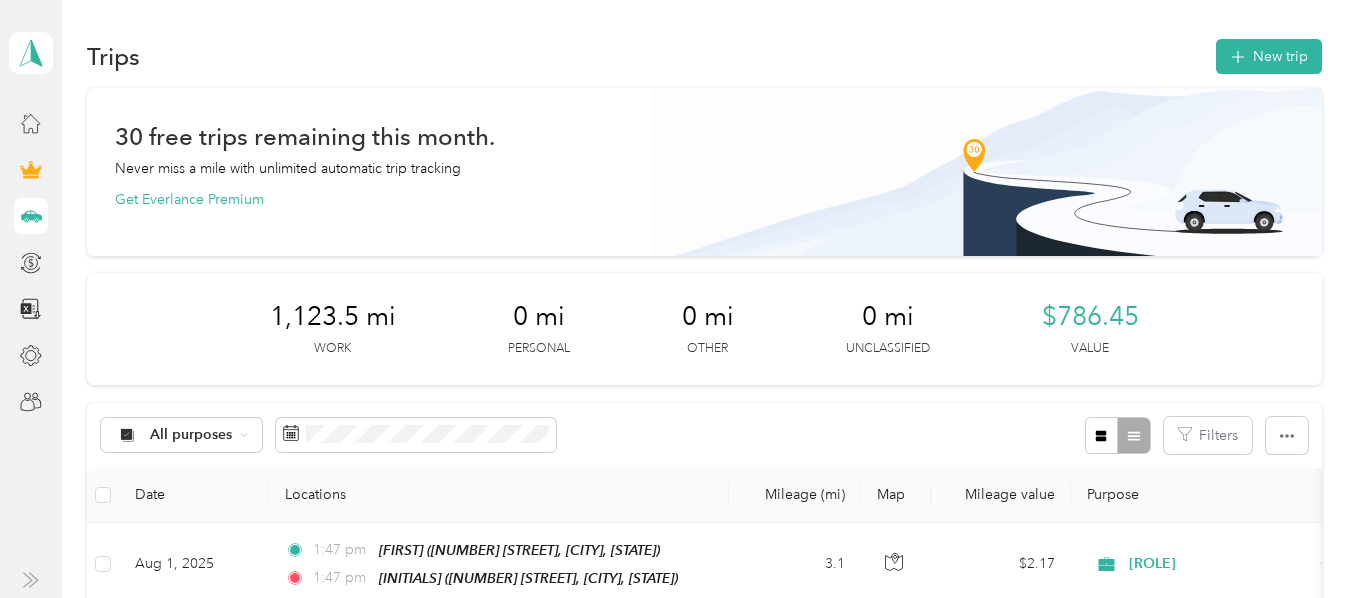 scroll, scrollTop: 0, scrollLeft: 0, axis: both 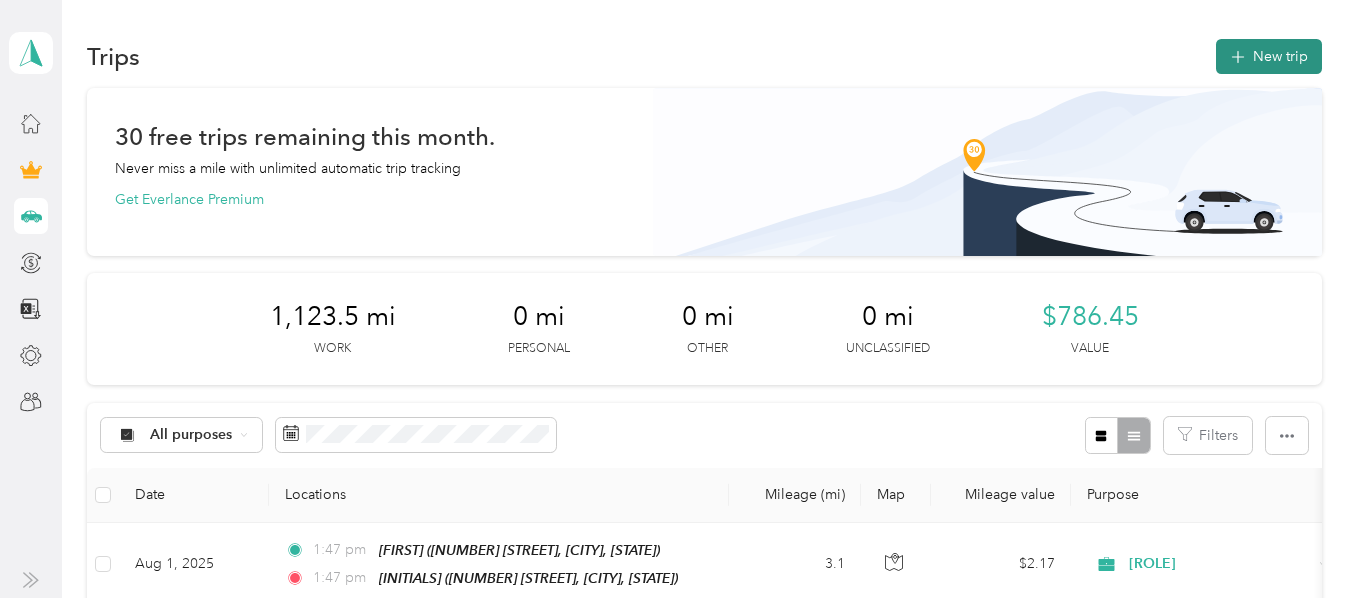 click on "New trip" at bounding box center (1269, 56) 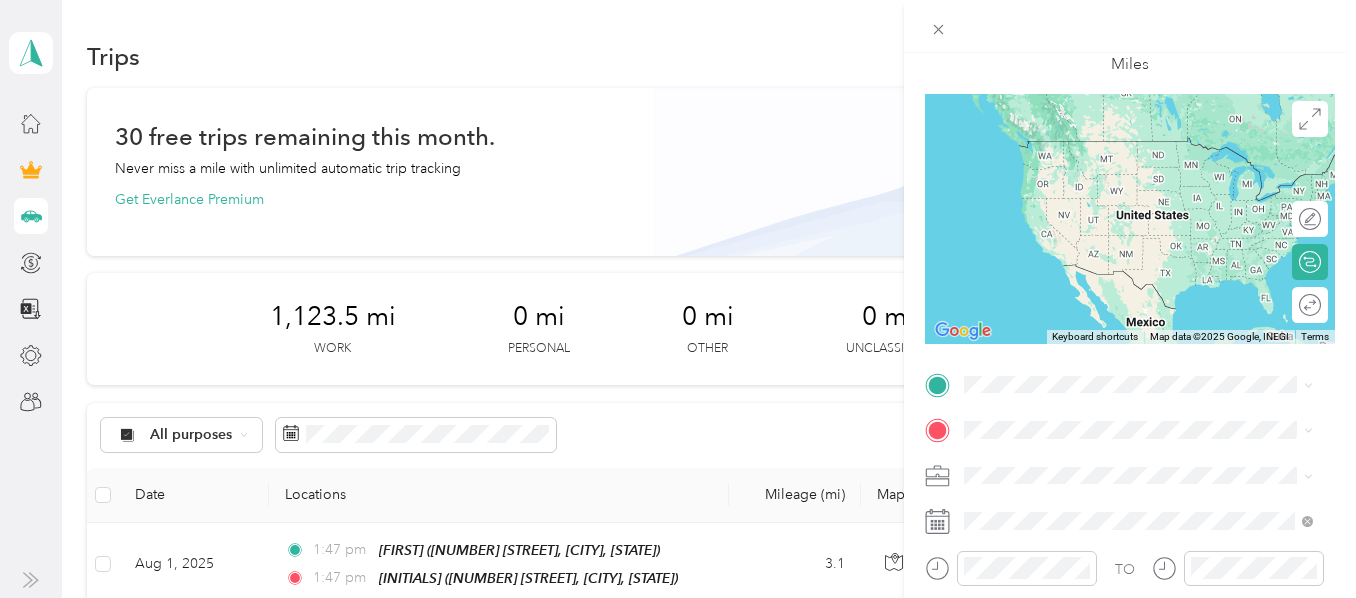scroll, scrollTop: 114, scrollLeft: 0, axis: vertical 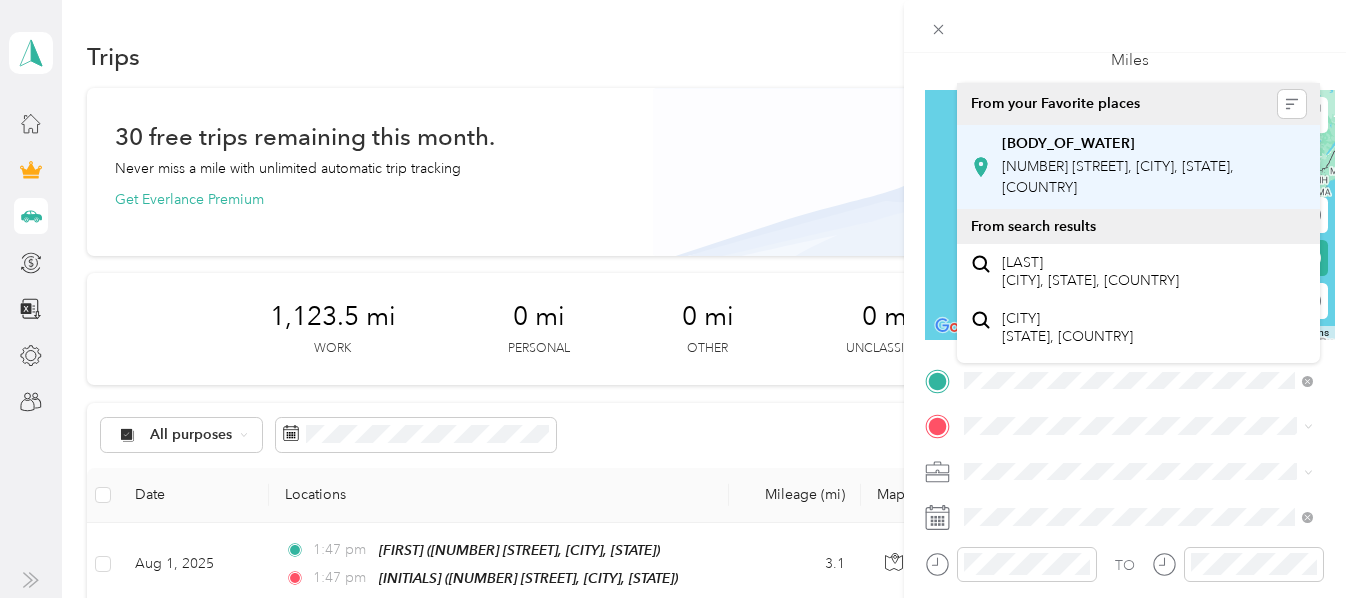 click on "[BODY_OF_WATER]" at bounding box center [1068, 144] 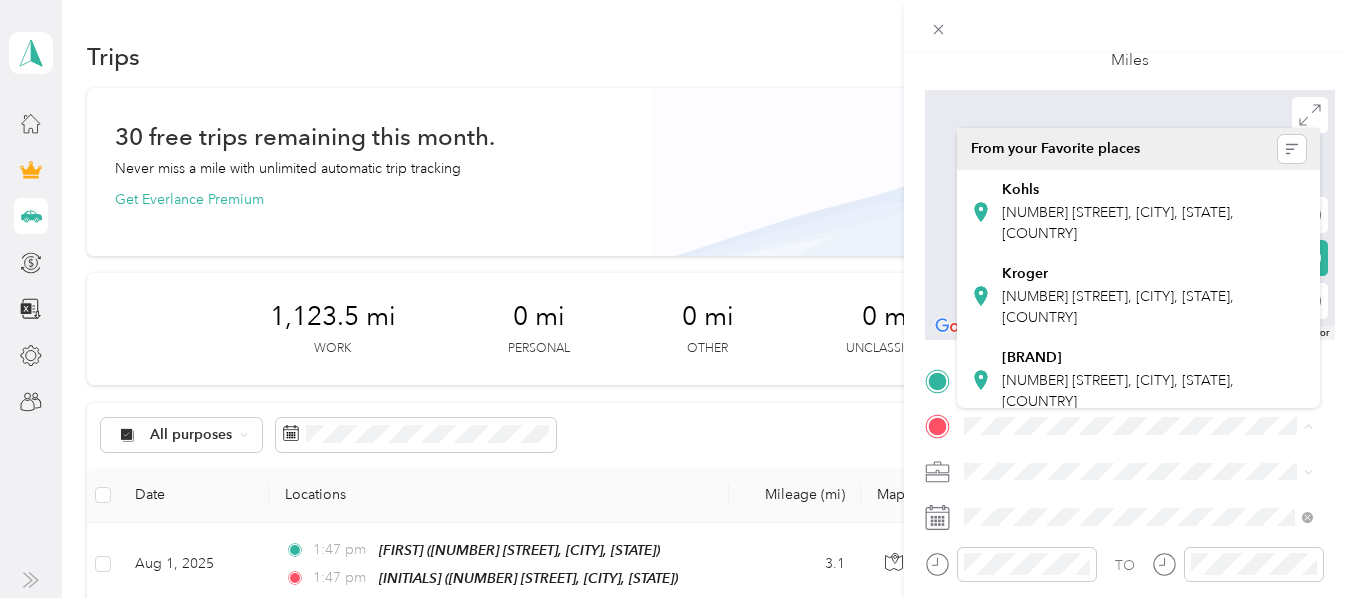 click on "New Trip Save This trip cannot be edited because it is either under review, approved, or paid. Contact your Team Manager to edit it. Miles ← Move left → Move right ↑ Move up ↓ Move down + Zoom in - Zoom out Home Jump left by 75% End Jump right by 75% Page Up Jump up by 75% Page Down Jump down by 75% Map Data Map data ©2025 Google Map data ©2025 Google 2 m  Click to toggle between metric and imperial units Terms Report a map error Edit route Calculate route Round trip TO Add photo" at bounding box center [1130, 377] 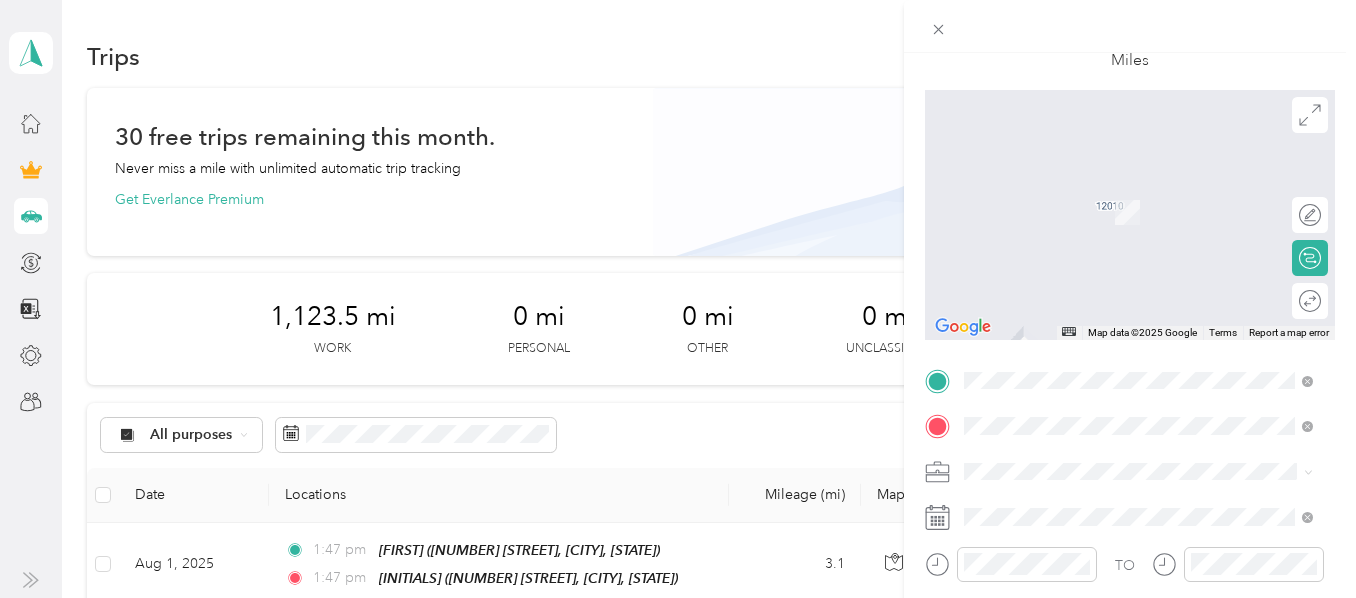 click on "[BRAND] [CITY] [NUMBER] [STREET], [CITY], [STATE], [COUNTRY]" at bounding box center [1154, 296] 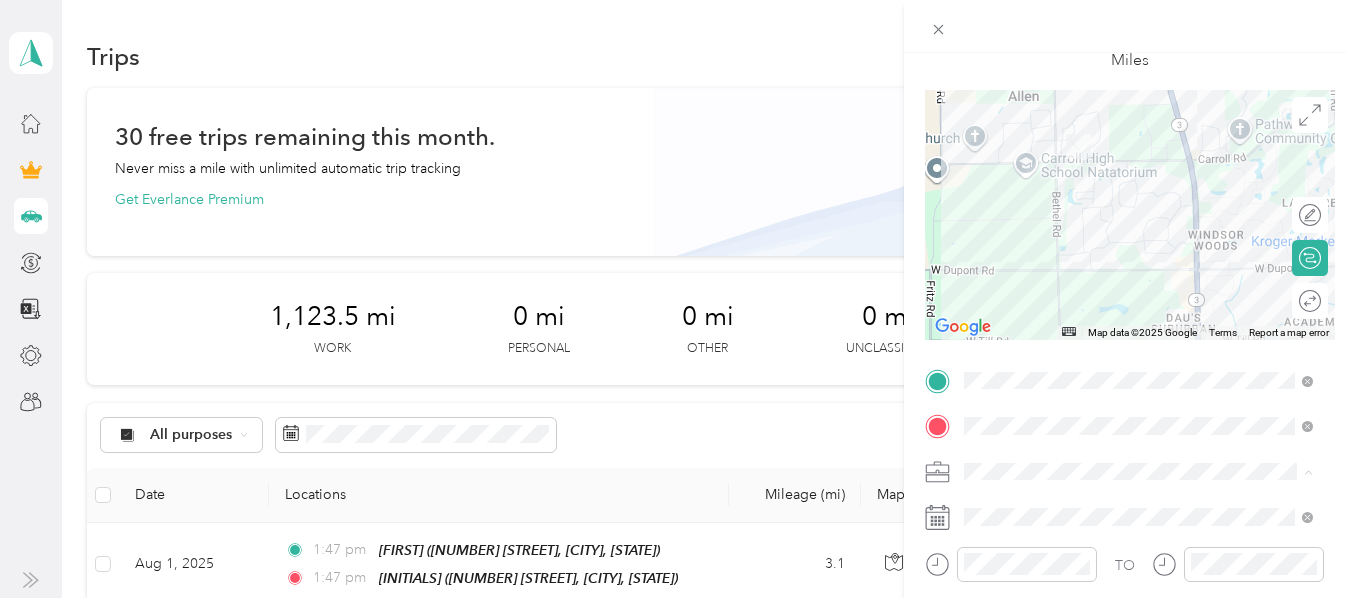 click on "[ROLE]" at bounding box center [992, 296] 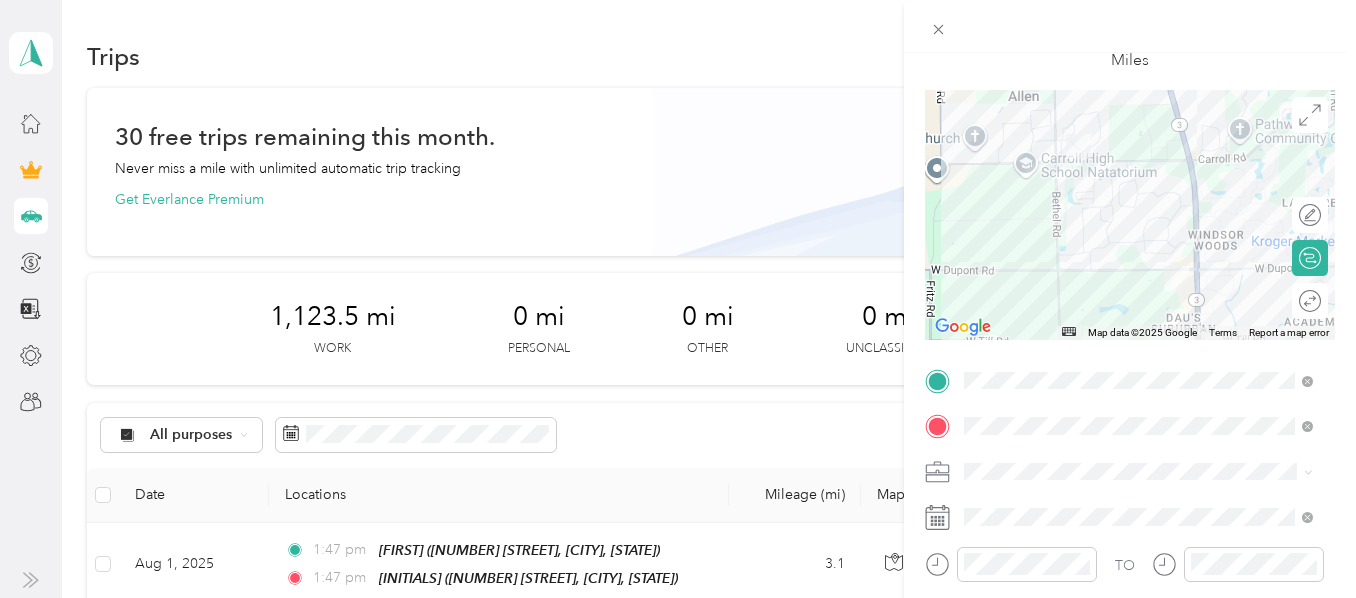 scroll, scrollTop: 180, scrollLeft: 0, axis: vertical 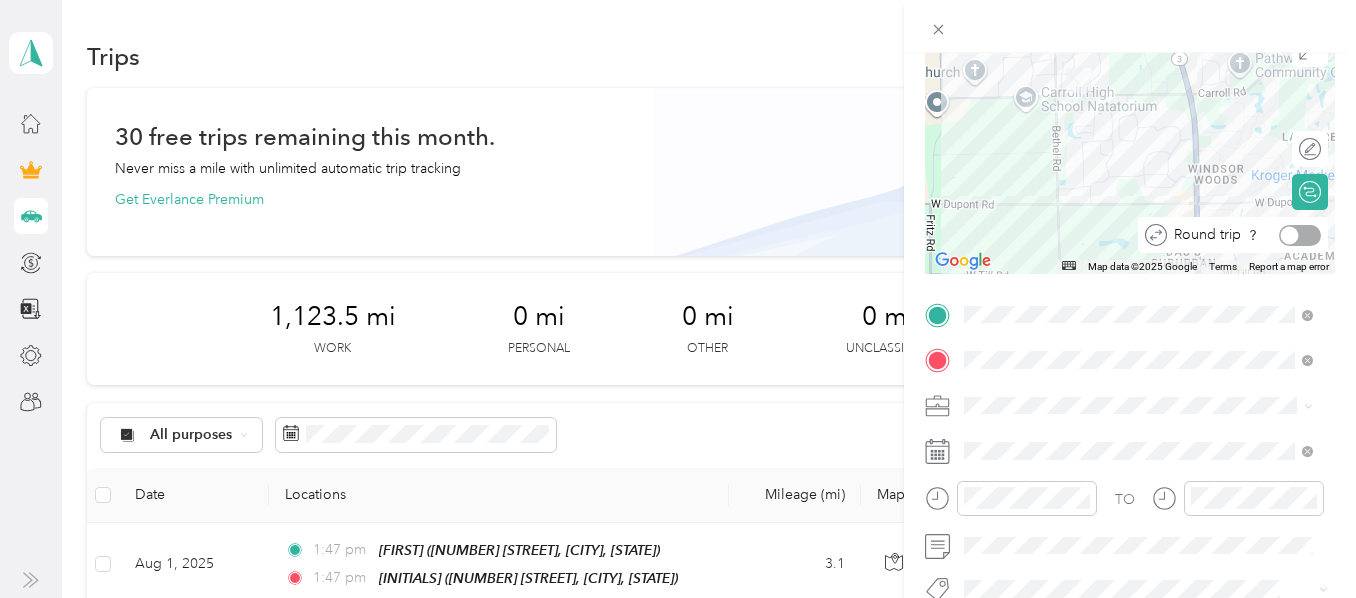 click at bounding box center [1300, 235] 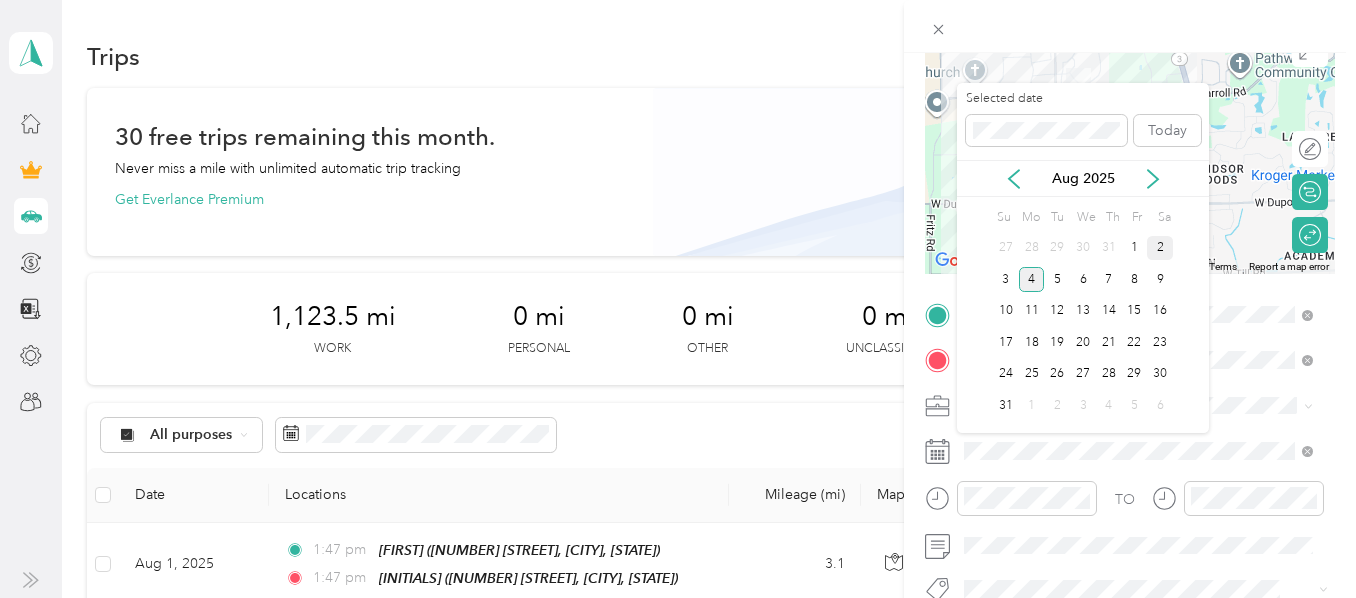 click on "2" at bounding box center (1160, 248) 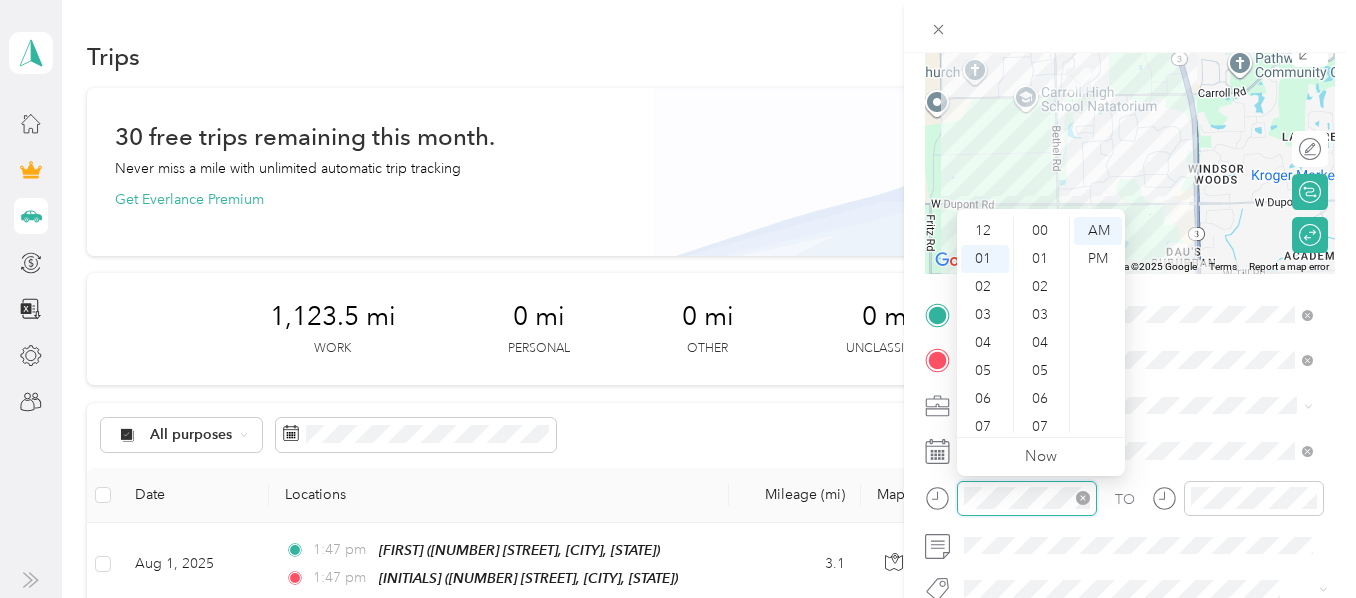 scroll, scrollTop: 27, scrollLeft: 0, axis: vertical 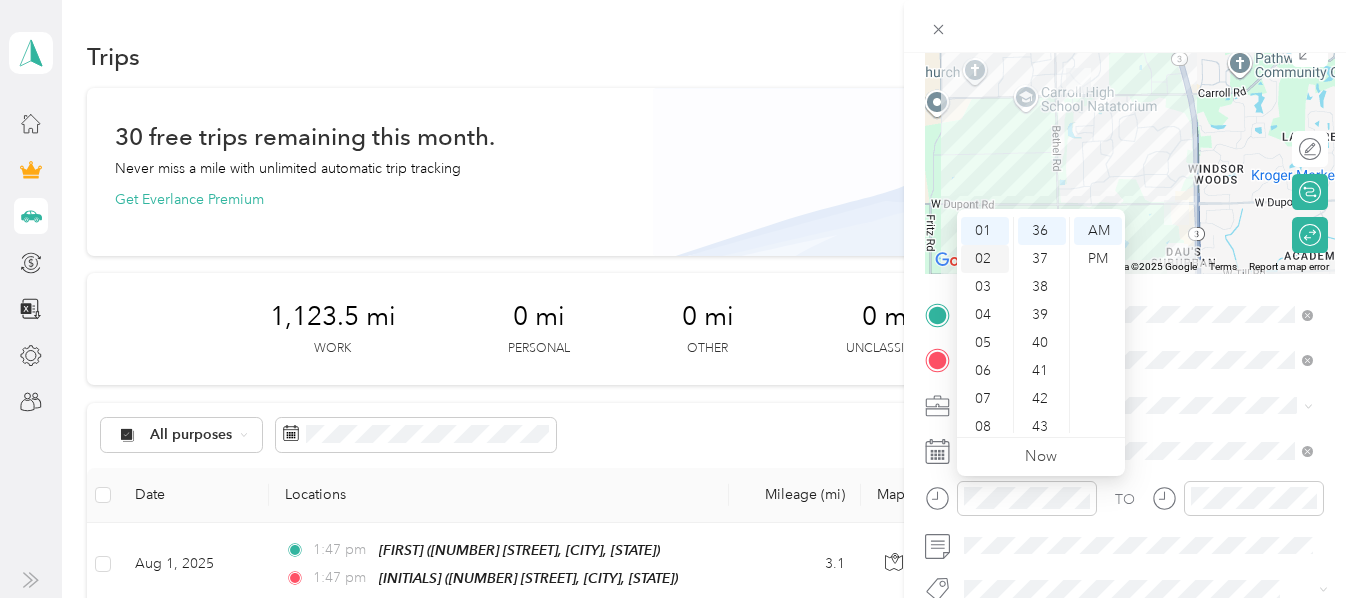 click on "02" at bounding box center [985, 259] 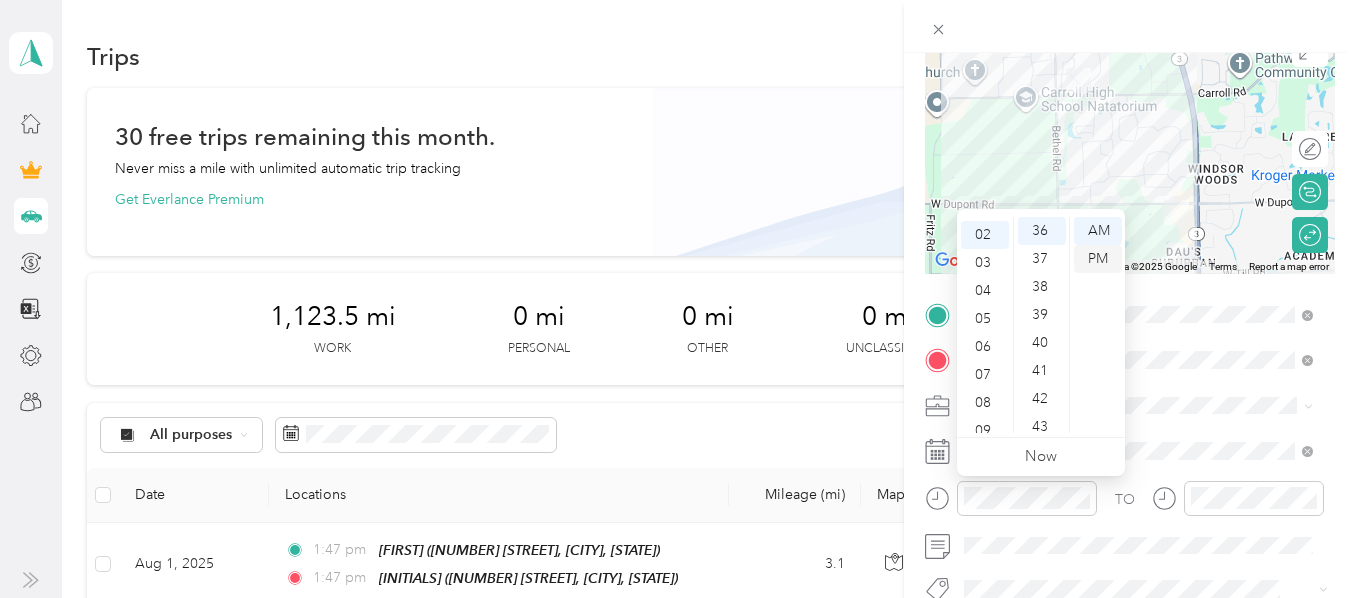 scroll, scrollTop: 56, scrollLeft: 0, axis: vertical 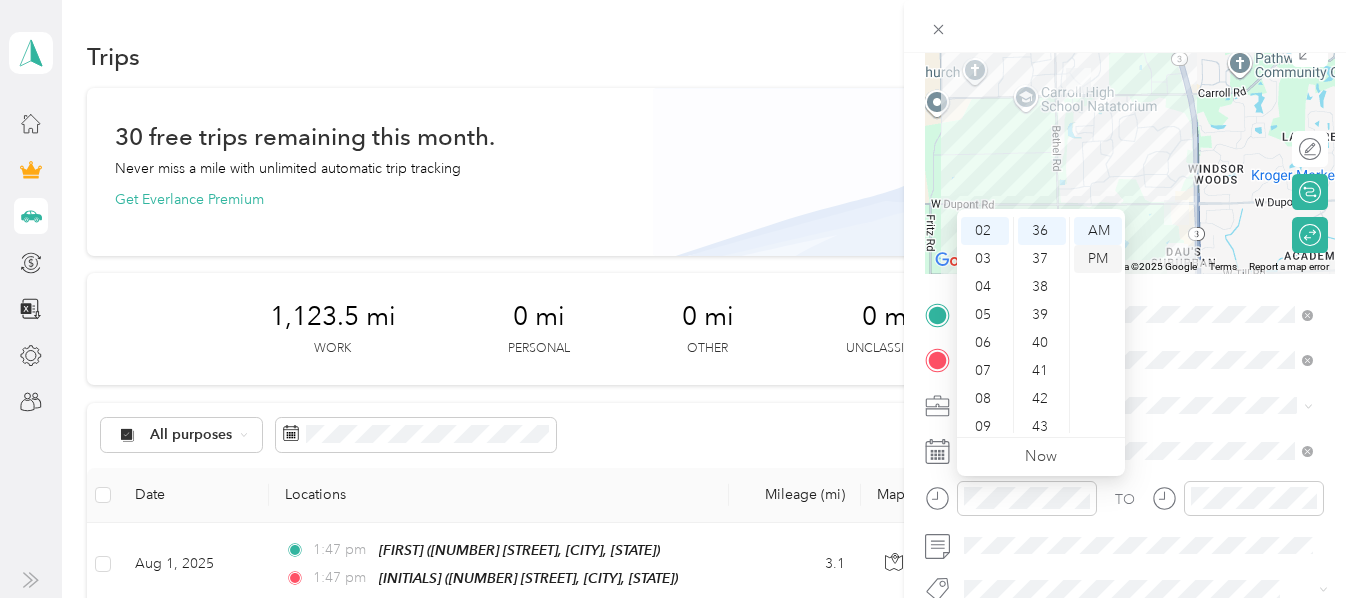 click on "PM" at bounding box center [1098, 259] 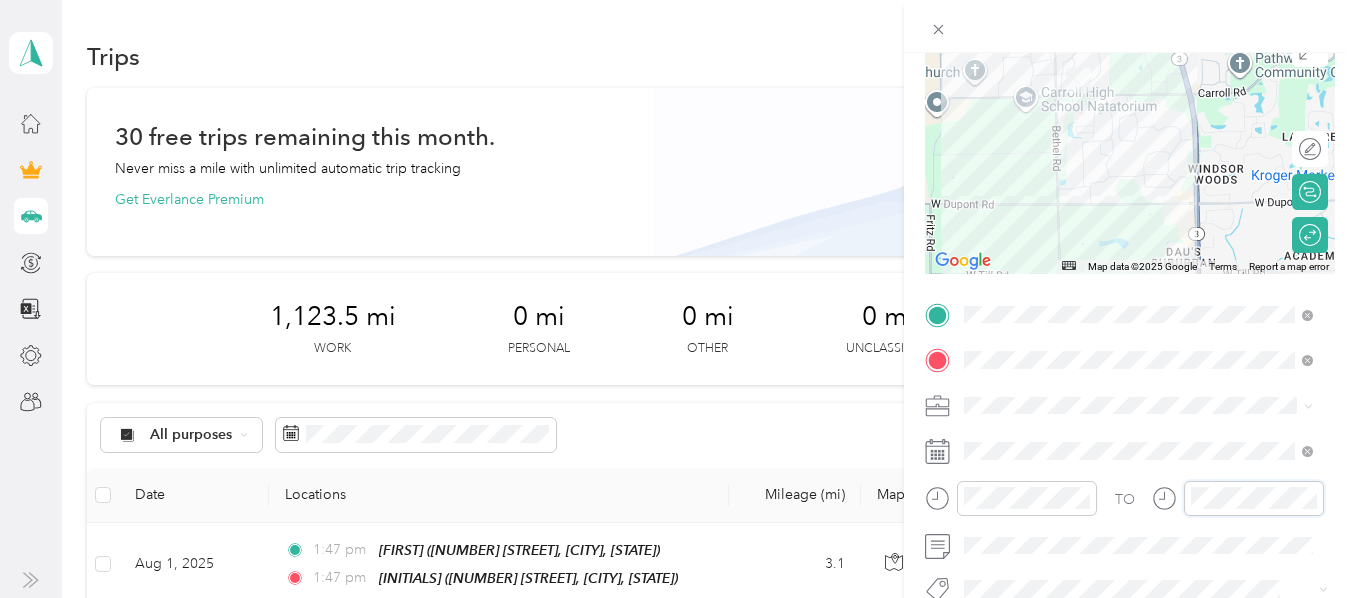 scroll, scrollTop: 24, scrollLeft: 0, axis: vertical 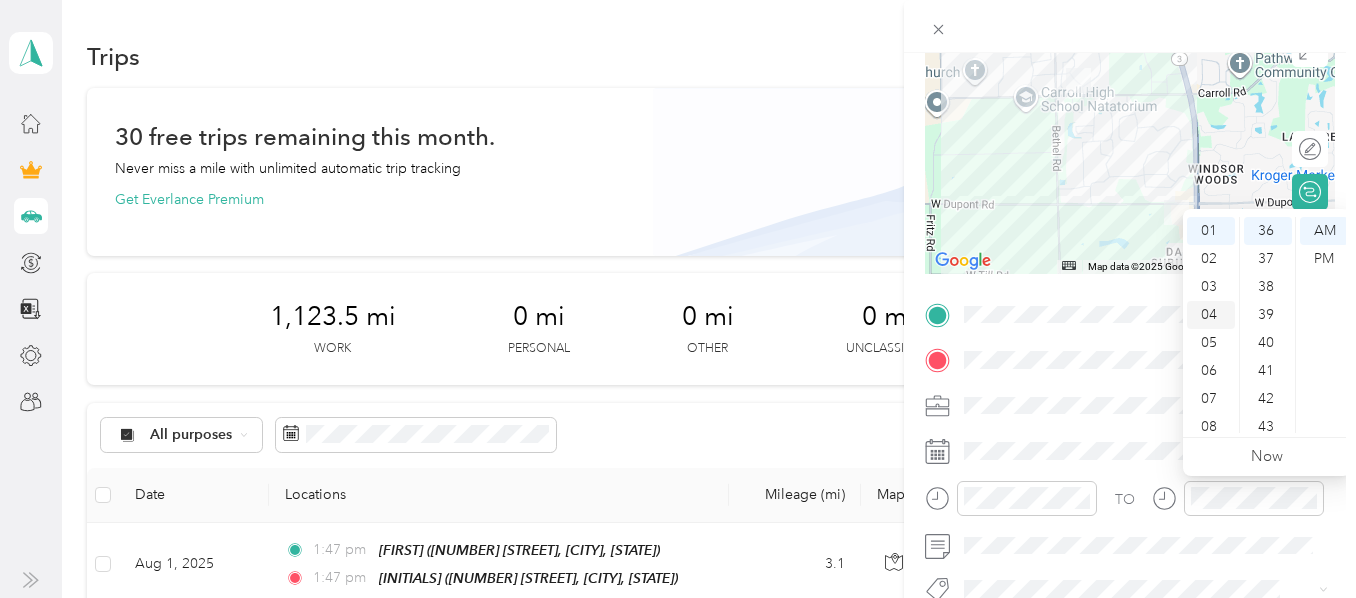 click on "04" at bounding box center (1211, 315) 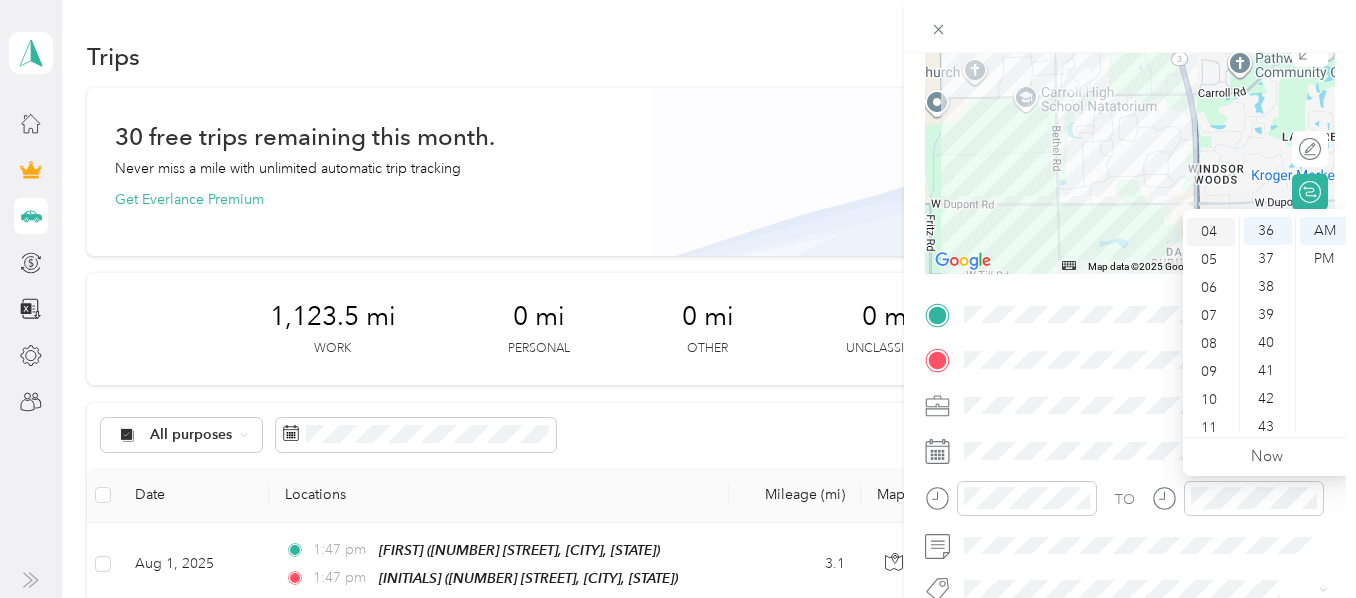 scroll, scrollTop: 112, scrollLeft: 0, axis: vertical 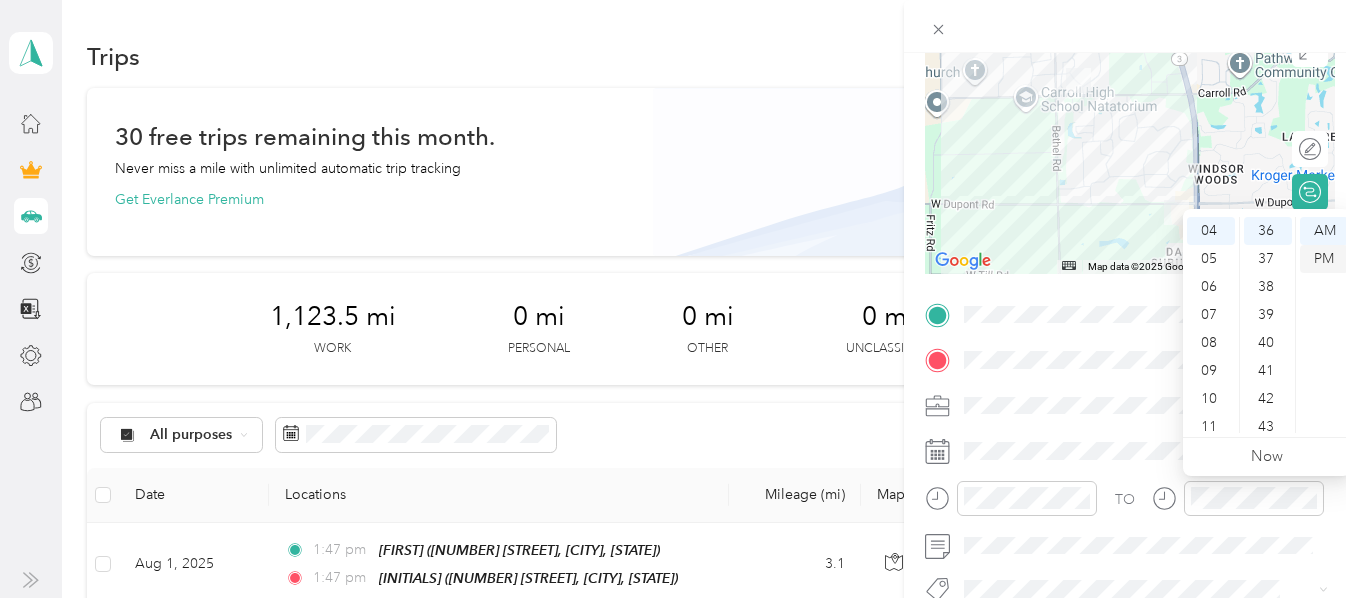click on "PM" at bounding box center [1324, 259] 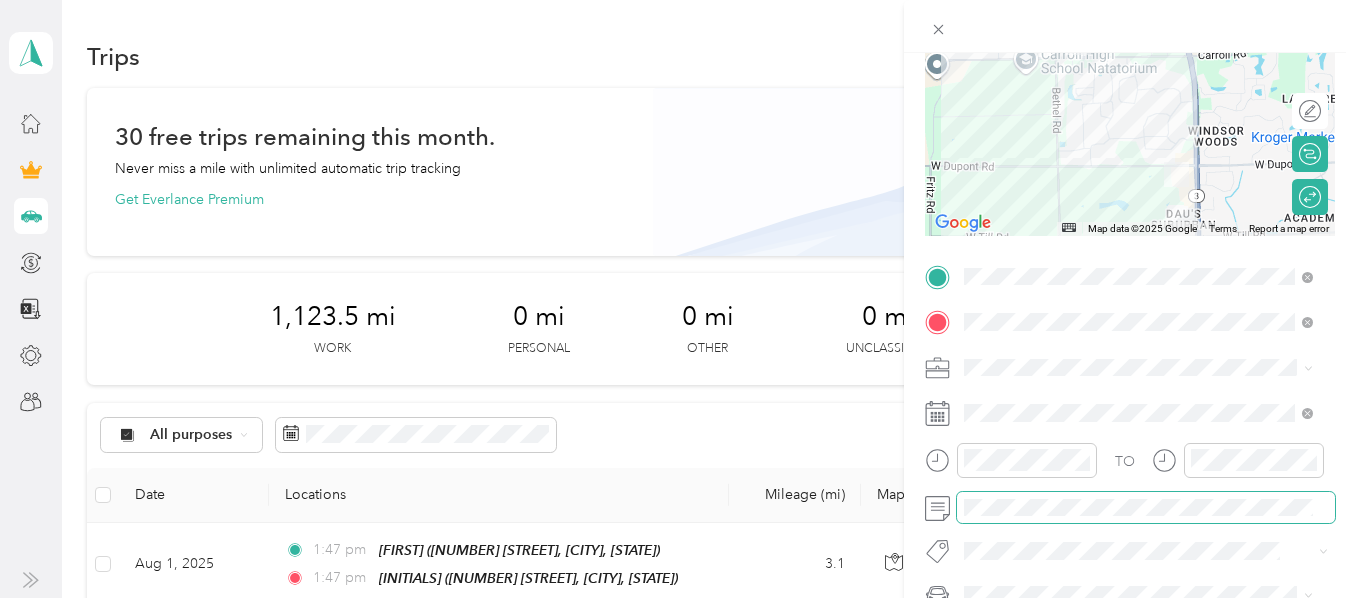 scroll, scrollTop: 23, scrollLeft: 0, axis: vertical 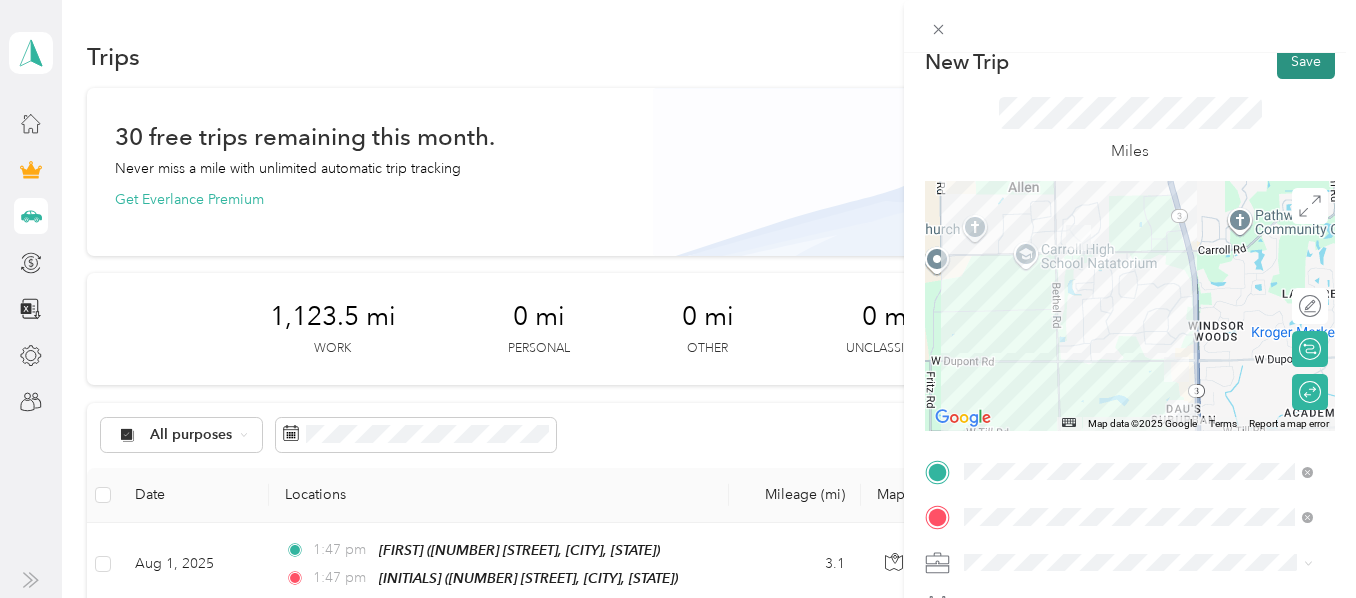 click on "Save" at bounding box center (1306, 61) 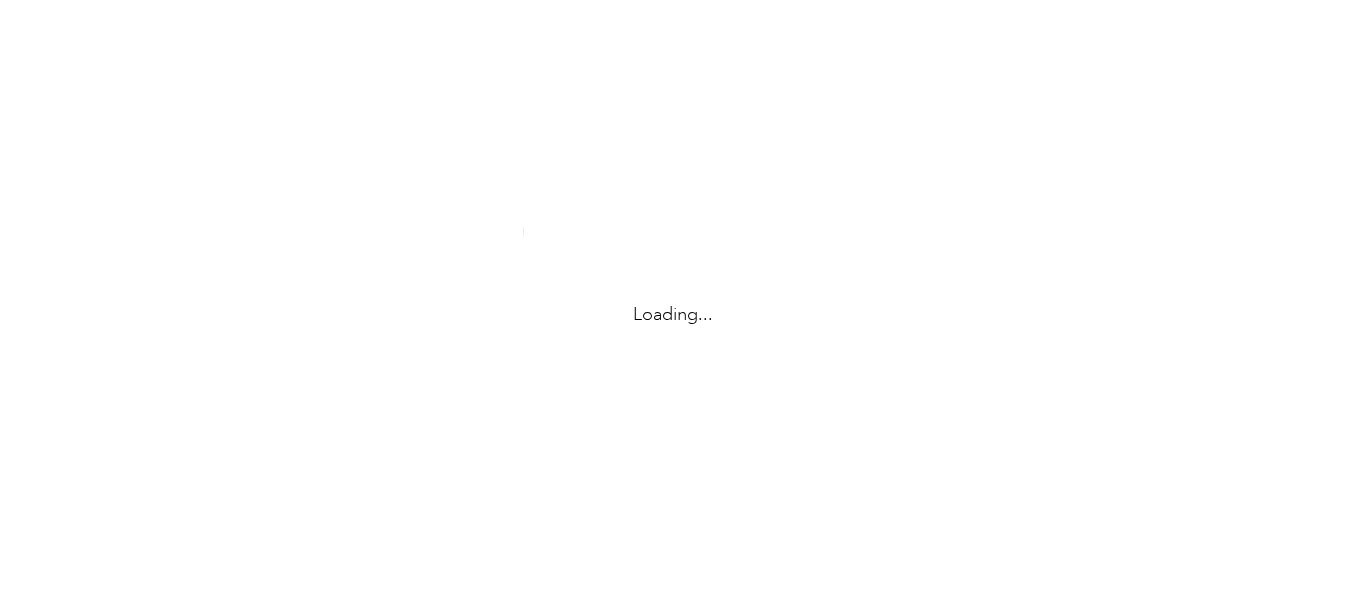 scroll, scrollTop: 0, scrollLeft: 0, axis: both 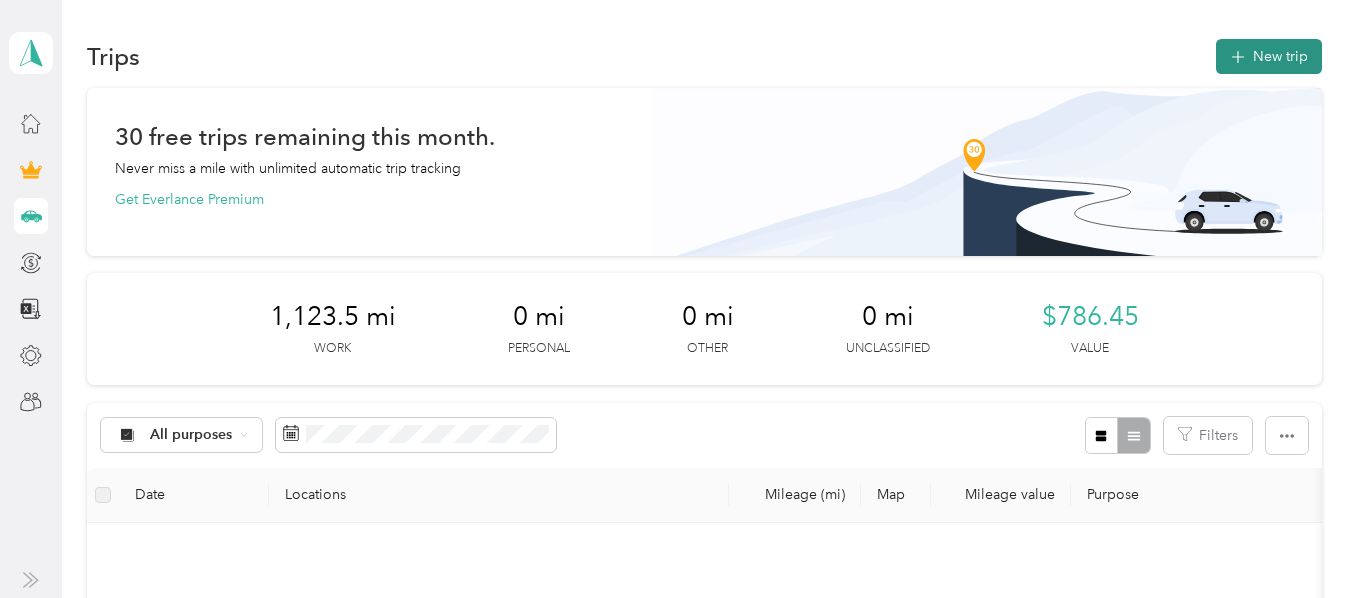 click on "New trip" at bounding box center (1269, 56) 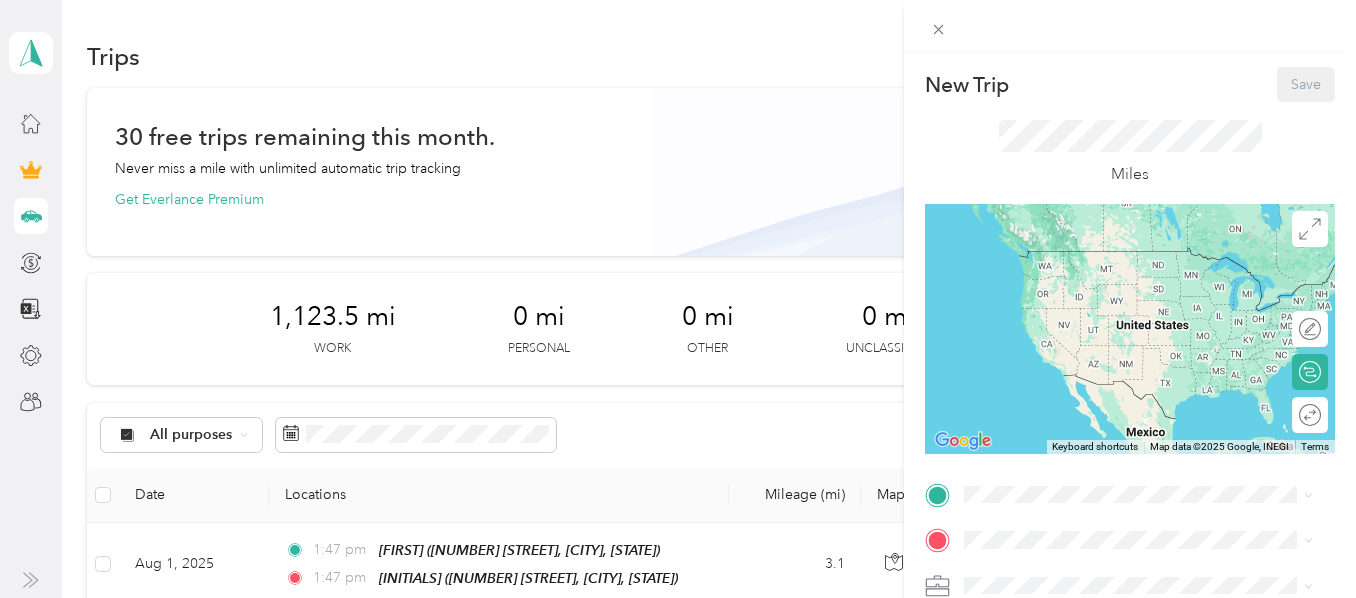 scroll, scrollTop: 60, scrollLeft: 0, axis: vertical 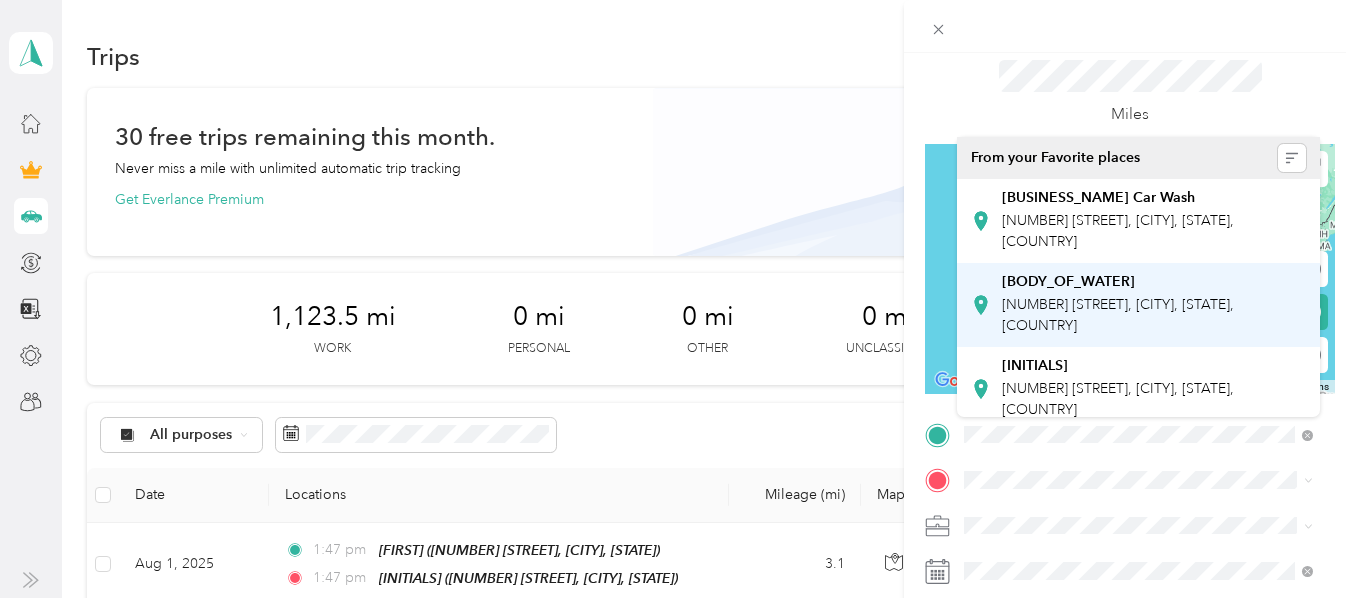 click on "[NUMBER] [STREET], [CITY], [STATE], [COUNTRY]" at bounding box center [1118, 315] 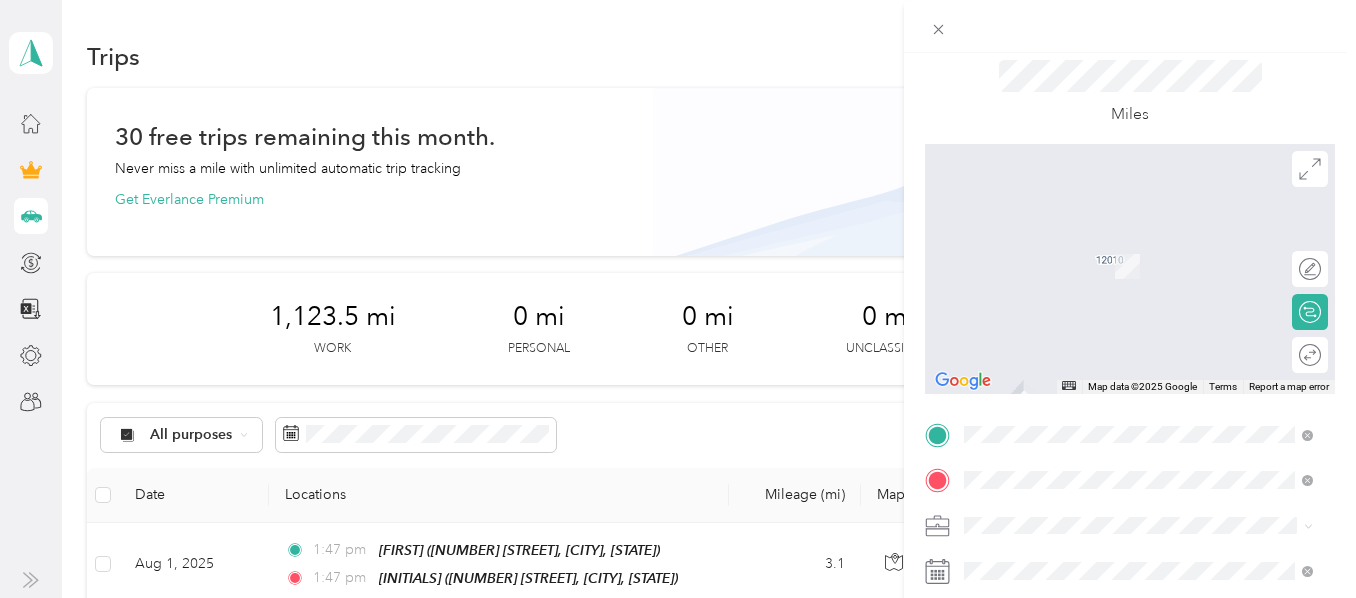 click on "[BRAND] [CITY] [NUMBER] [STREET], [CITY], [STATE], [COUNTRY]" at bounding box center (1154, 266) 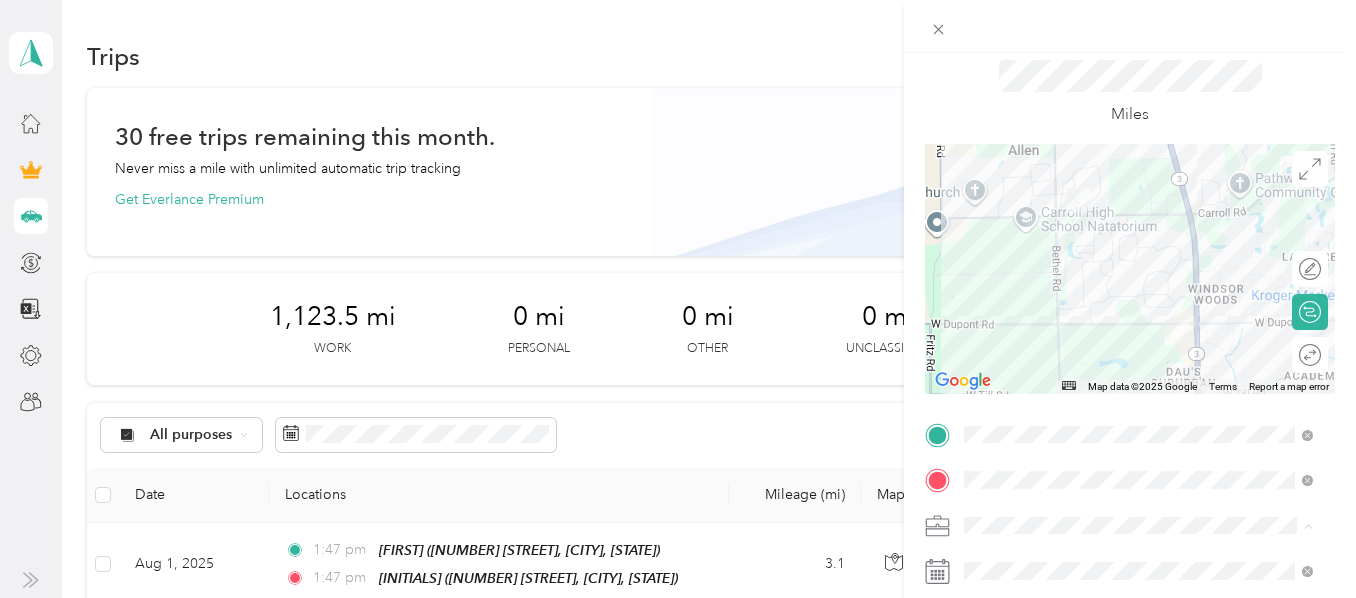 click on "[ROLE]" at bounding box center [1034, 350] 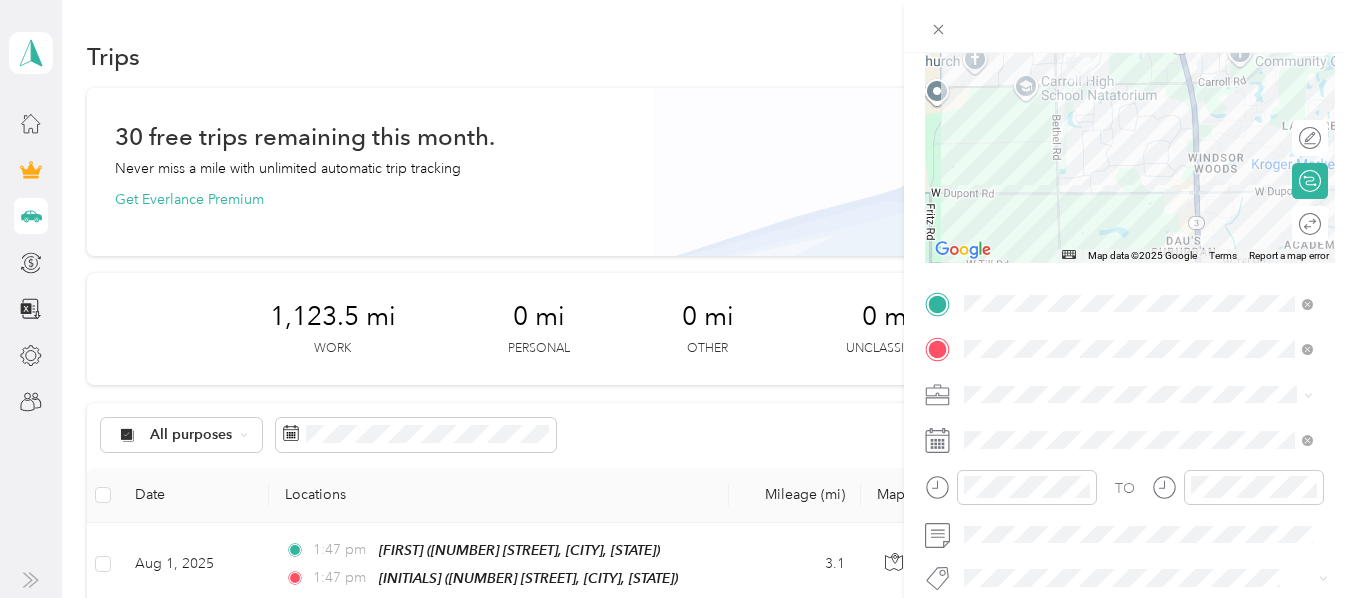 scroll, scrollTop: 139, scrollLeft: 0, axis: vertical 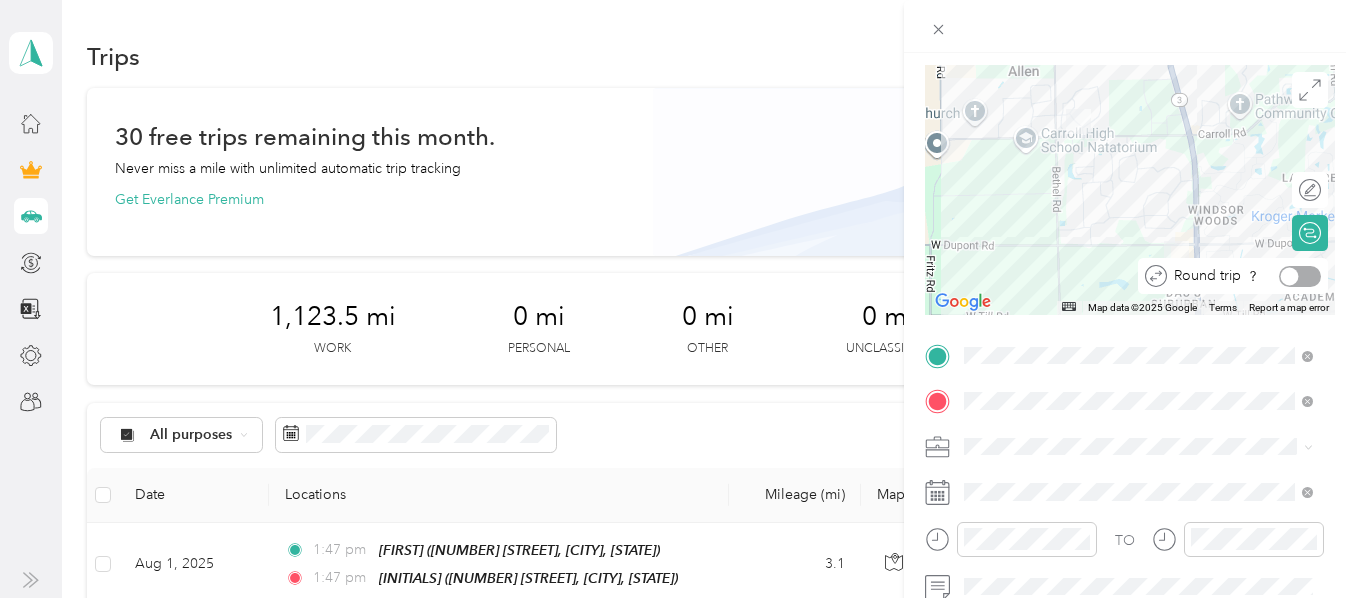 click at bounding box center [1300, 276] 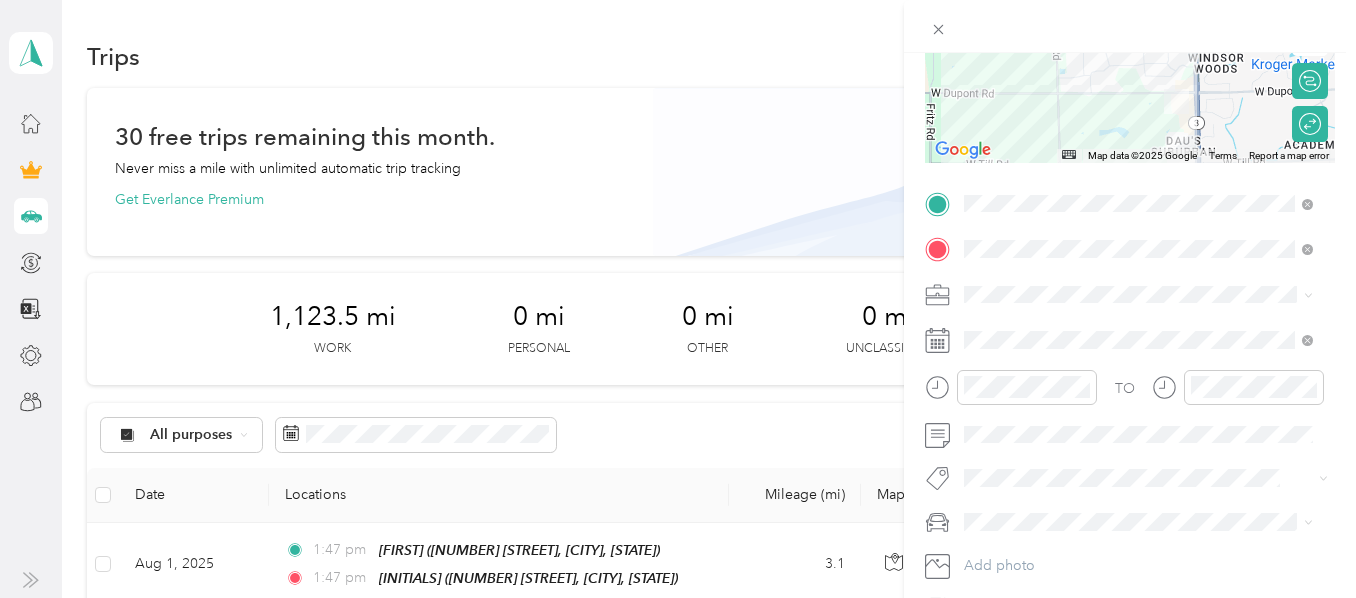 scroll, scrollTop: 292, scrollLeft: 0, axis: vertical 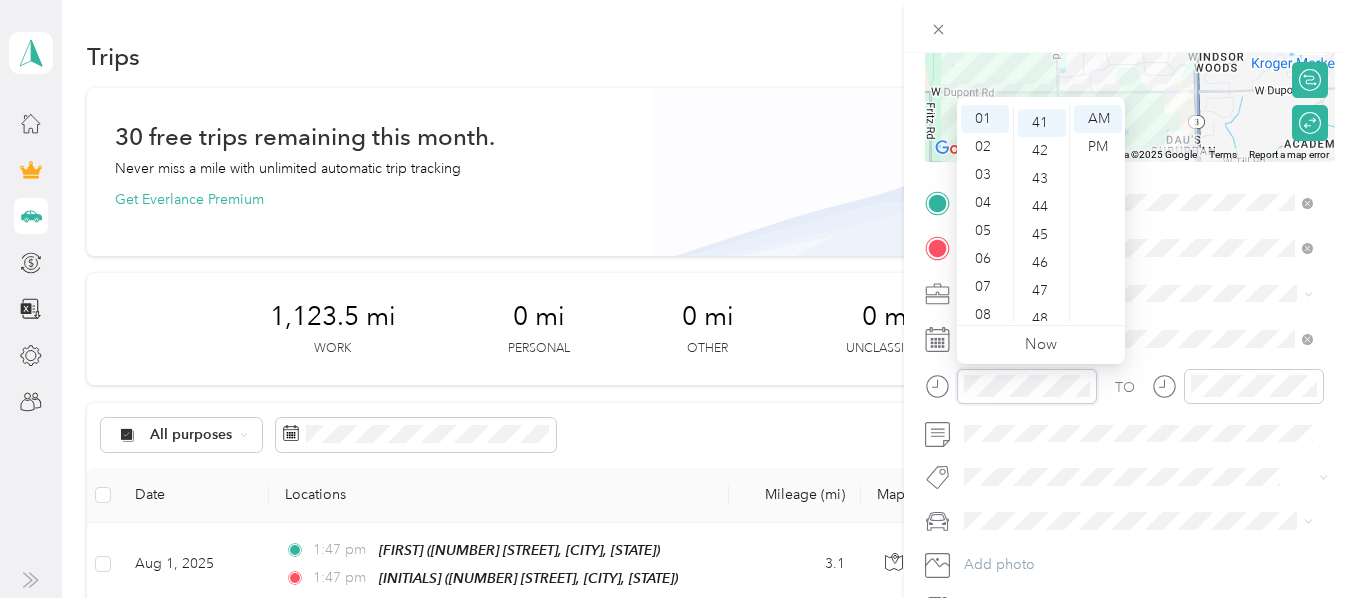 click on "New Trip Save This trip cannot be edited because it is either under review, approved, or paid. Contact your Team Manager to edit it. Miles ← Move left → Move right ↑ Move up ↓ Move down + Zoom in - Zoom out Home Jump left by 75% End Jump right by 75% Page Up Jump up by 75% Page Down Jump down by 75% Map Data Map data ©2025 Google Map data ©2025 Google 1 km  Click to toggle between metric and imperial units Terms Report a map error Edit route Calculate route Round trip TO Add photo" at bounding box center [1130, 199] 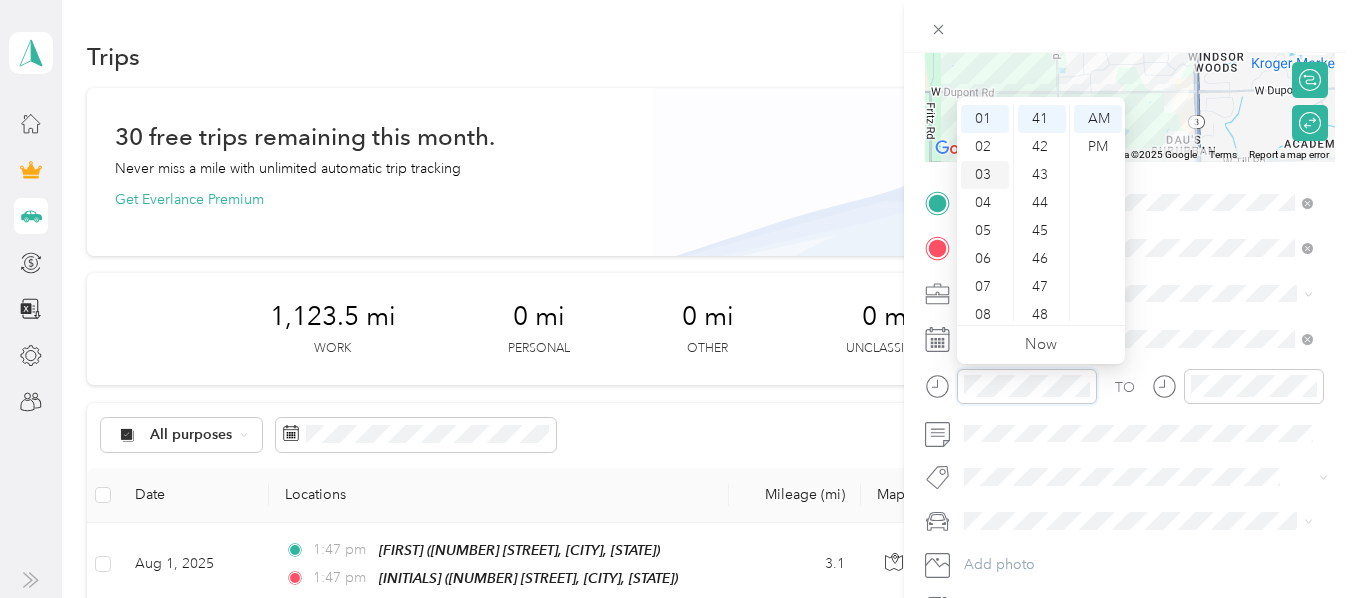 scroll, scrollTop: 1148, scrollLeft: 0, axis: vertical 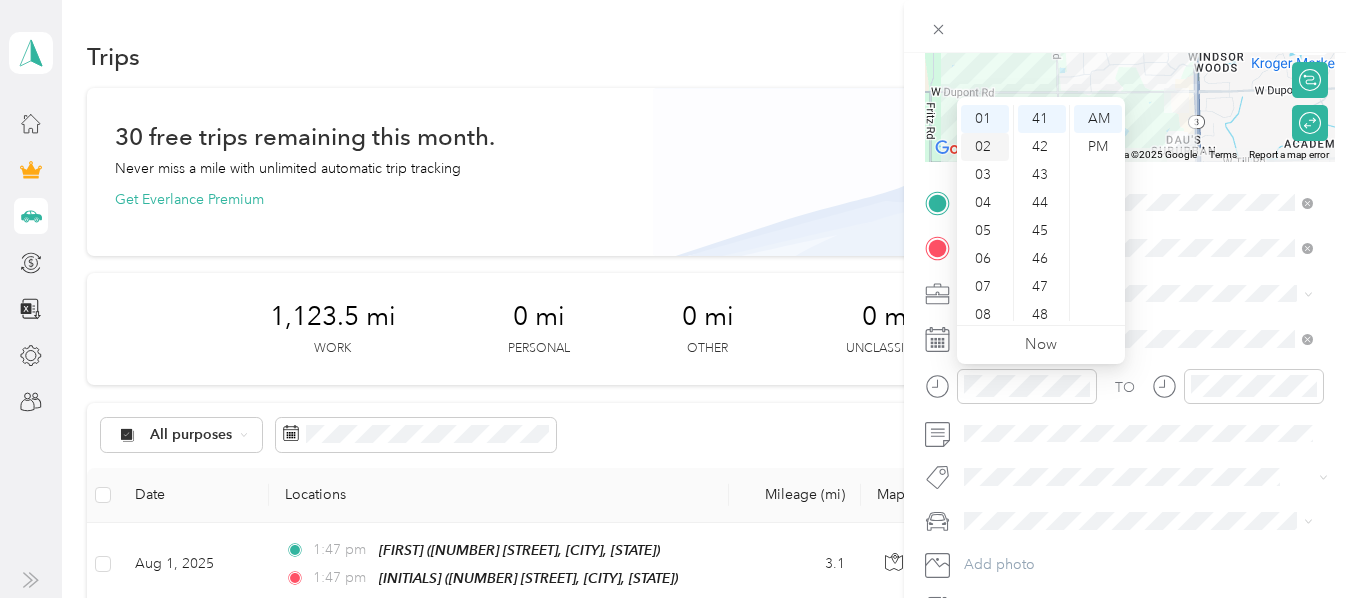 click on "02" at bounding box center (985, 147) 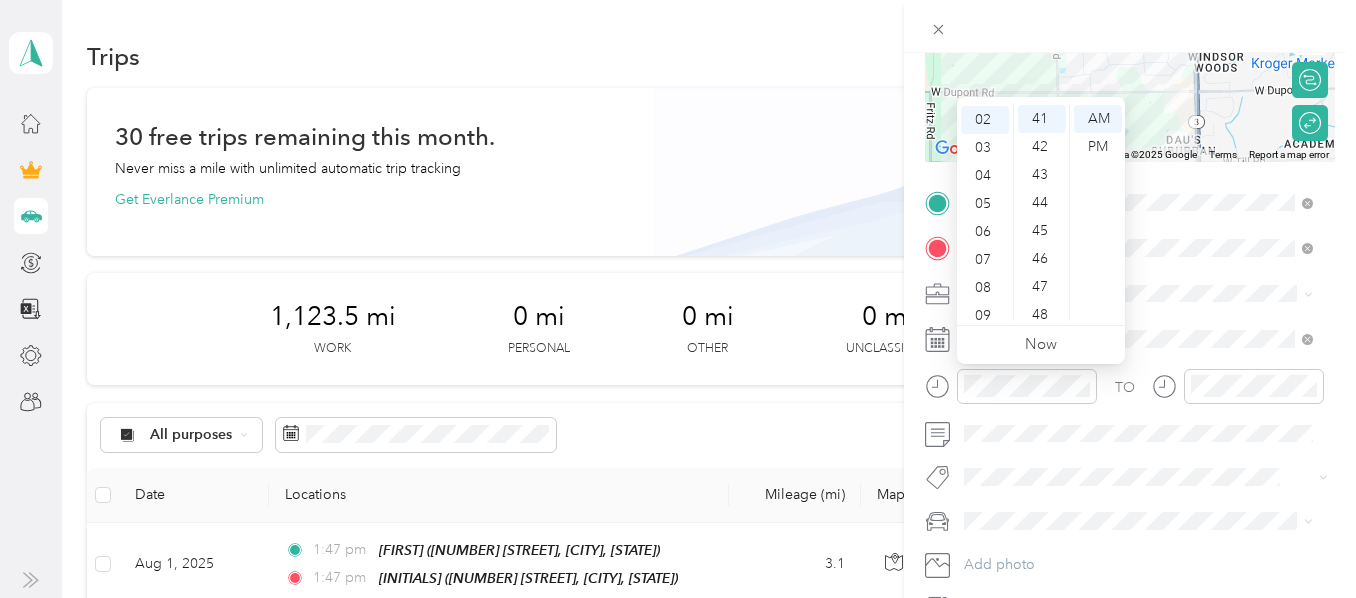 scroll, scrollTop: 56, scrollLeft: 0, axis: vertical 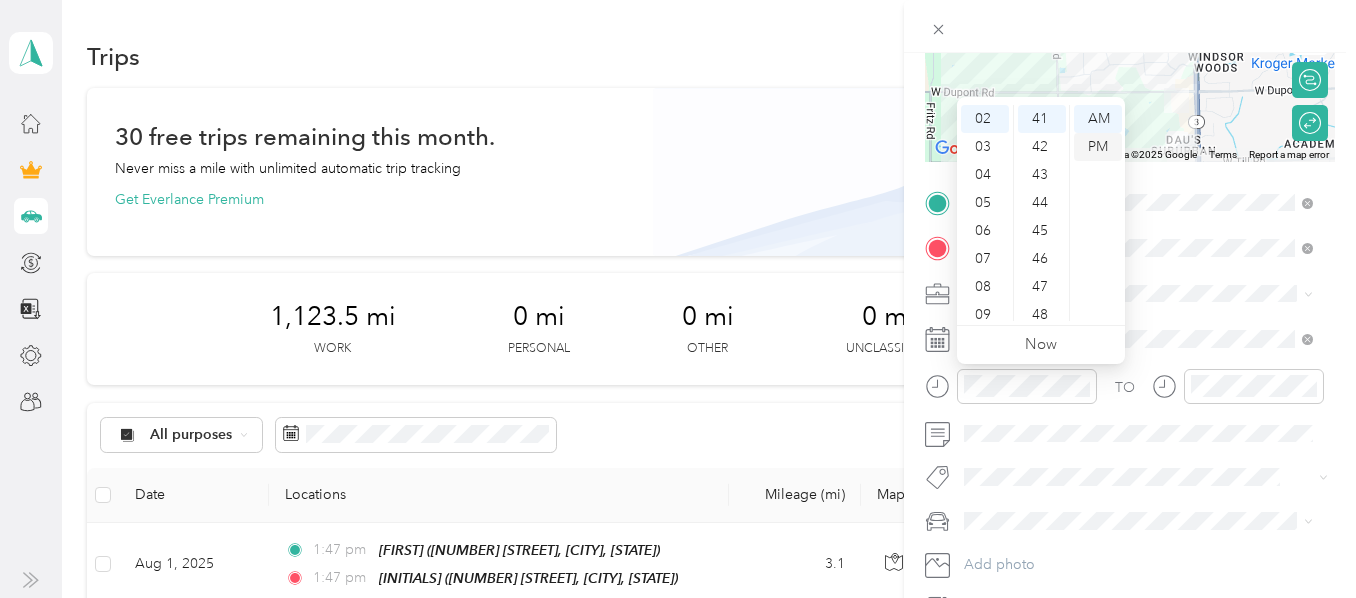 click on "PM" at bounding box center (1098, 147) 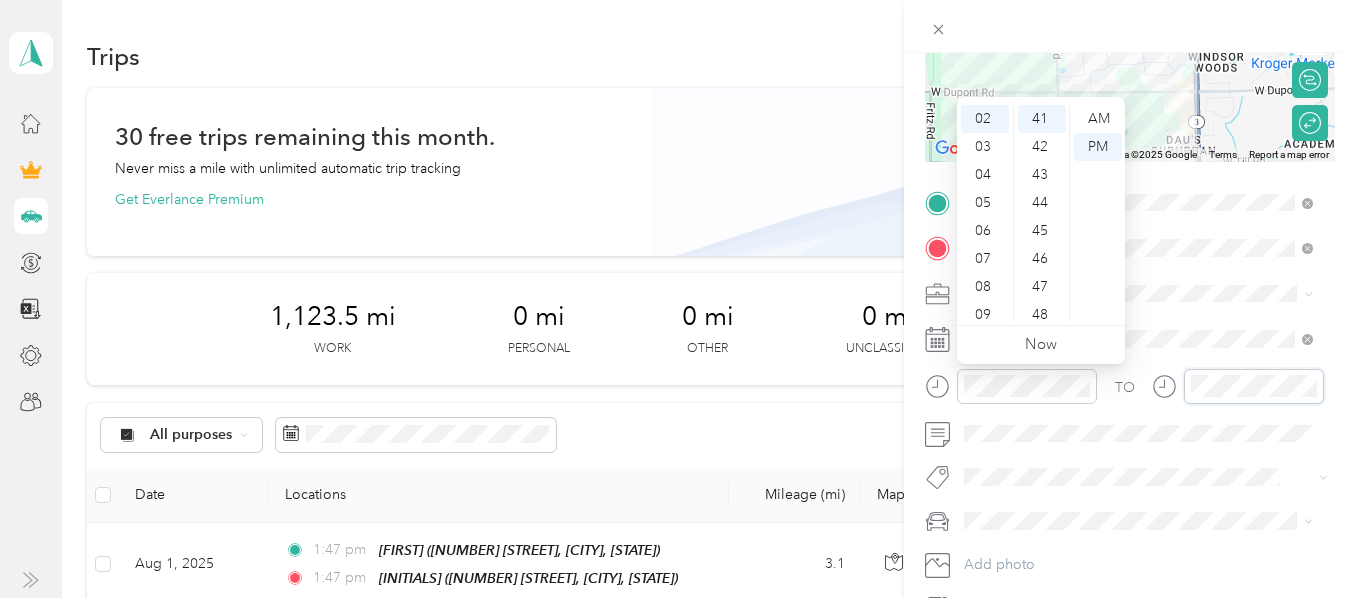 click at bounding box center [1238, 386] 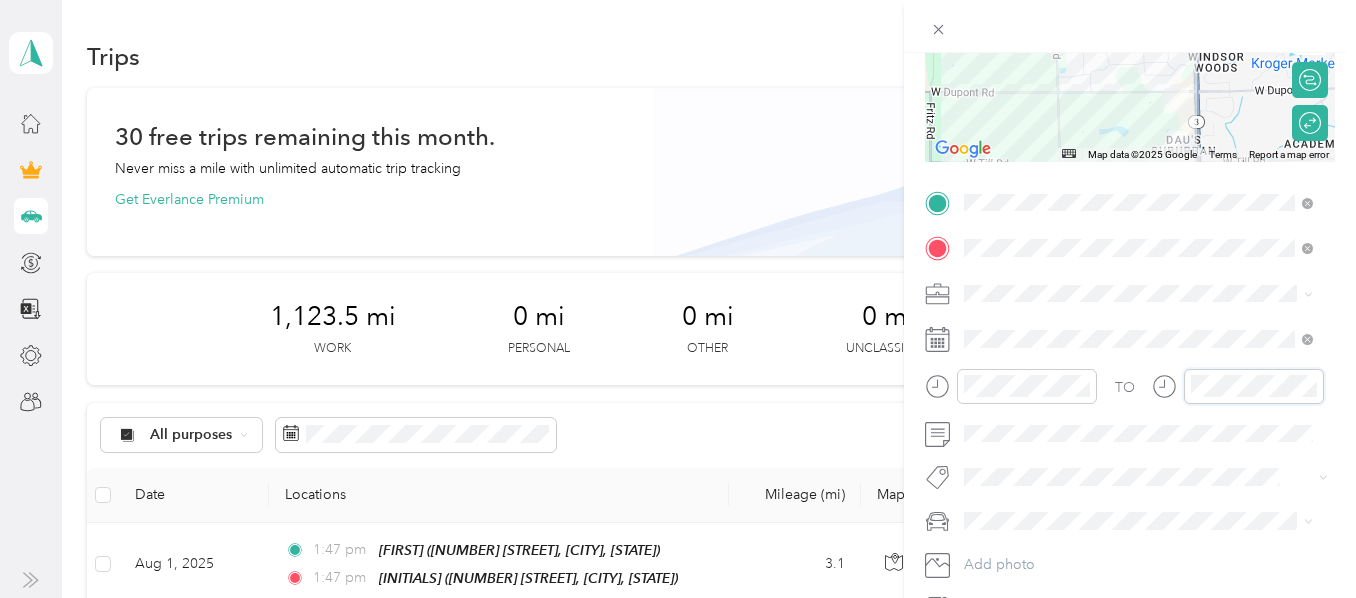 scroll, scrollTop: 26, scrollLeft: 0, axis: vertical 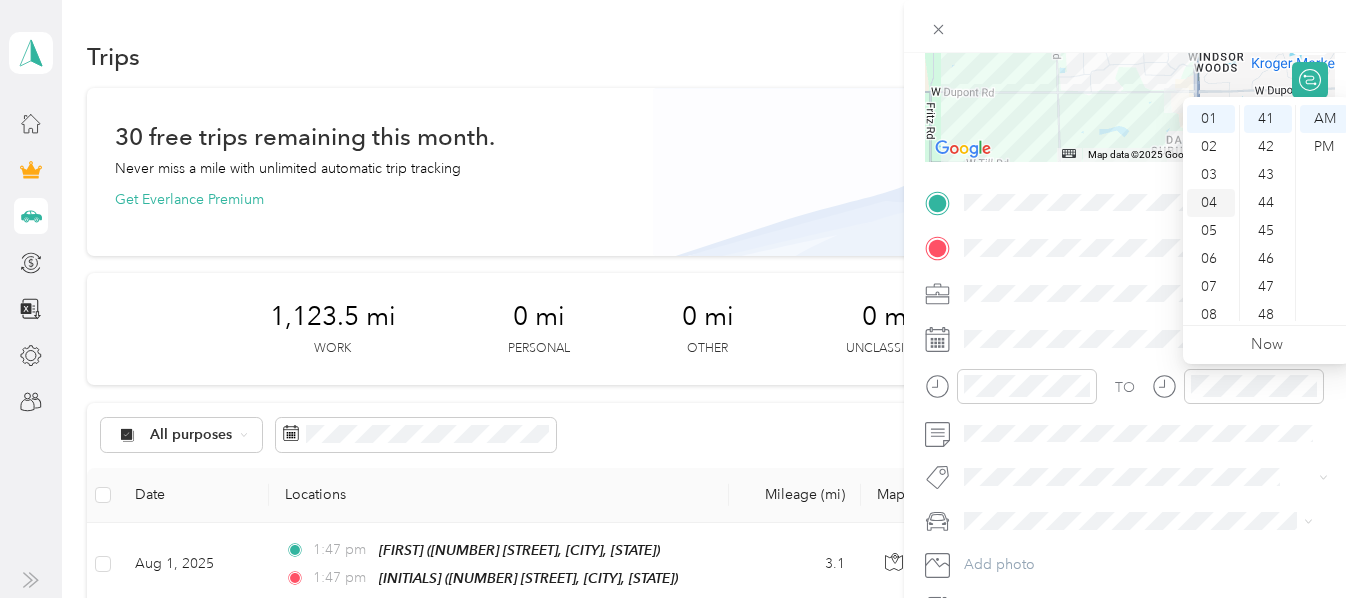 click on "04" at bounding box center (1211, 203) 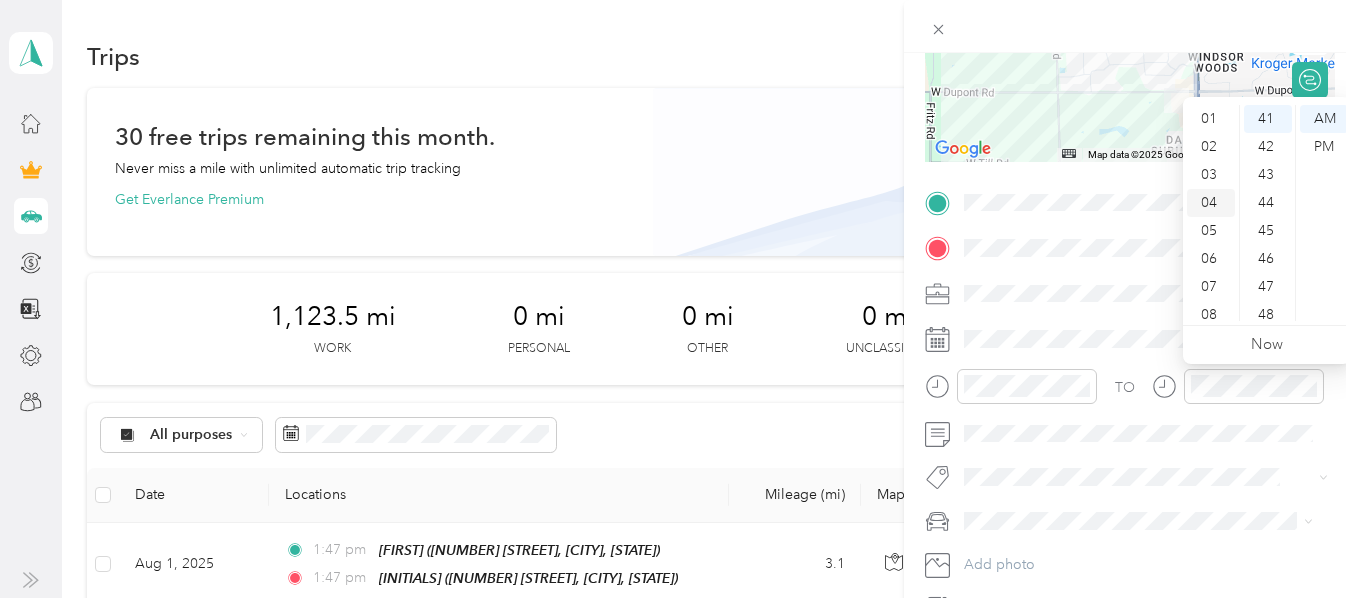 scroll, scrollTop: 112, scrollLeft: 0, axis: vertical 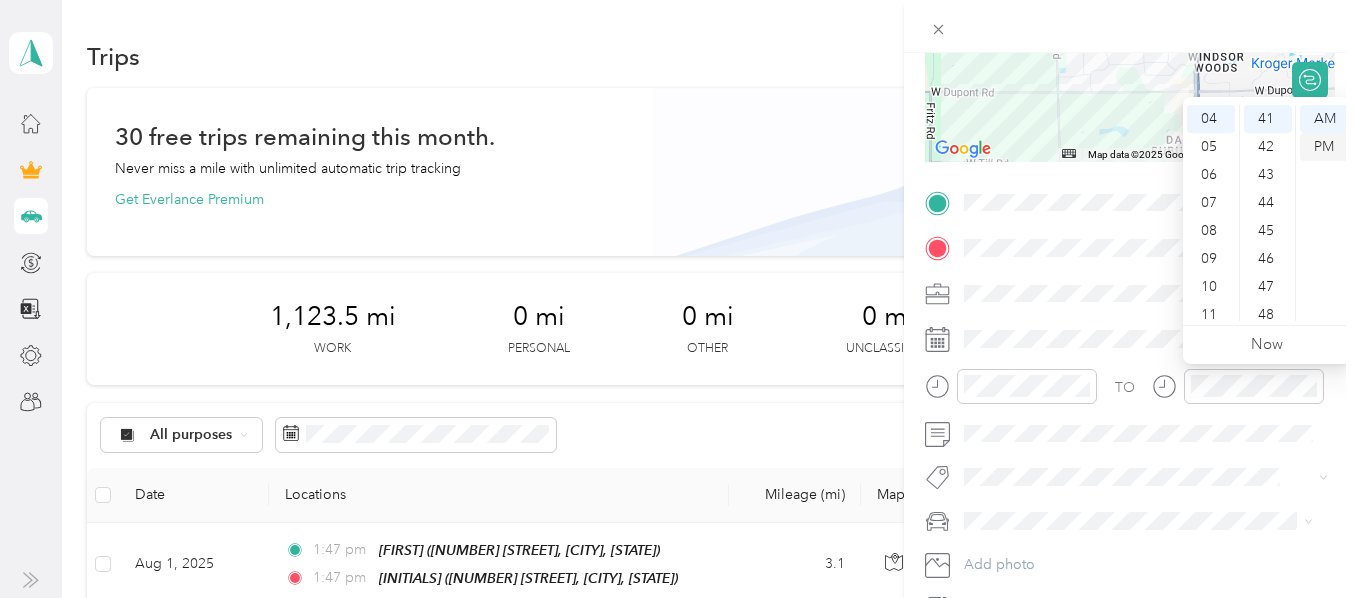 click on "PM" at bounding box center [1324, 147] 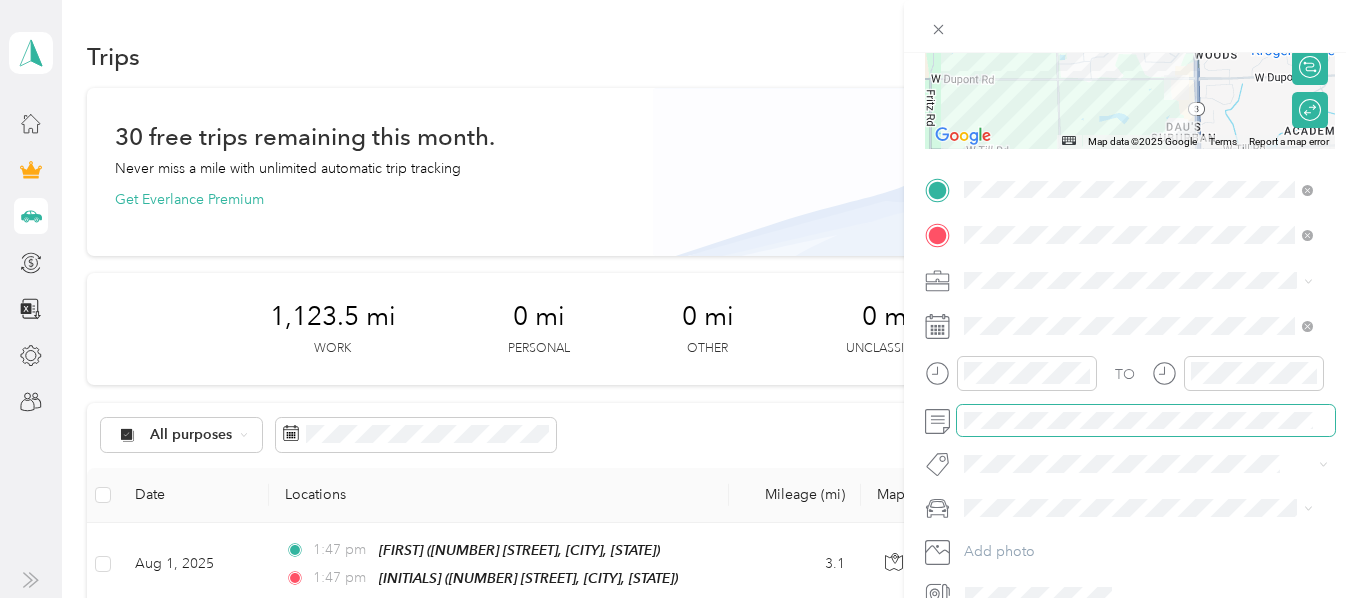 scroll, scrollTop: 301, scrollLeft: 0, axis: vertical 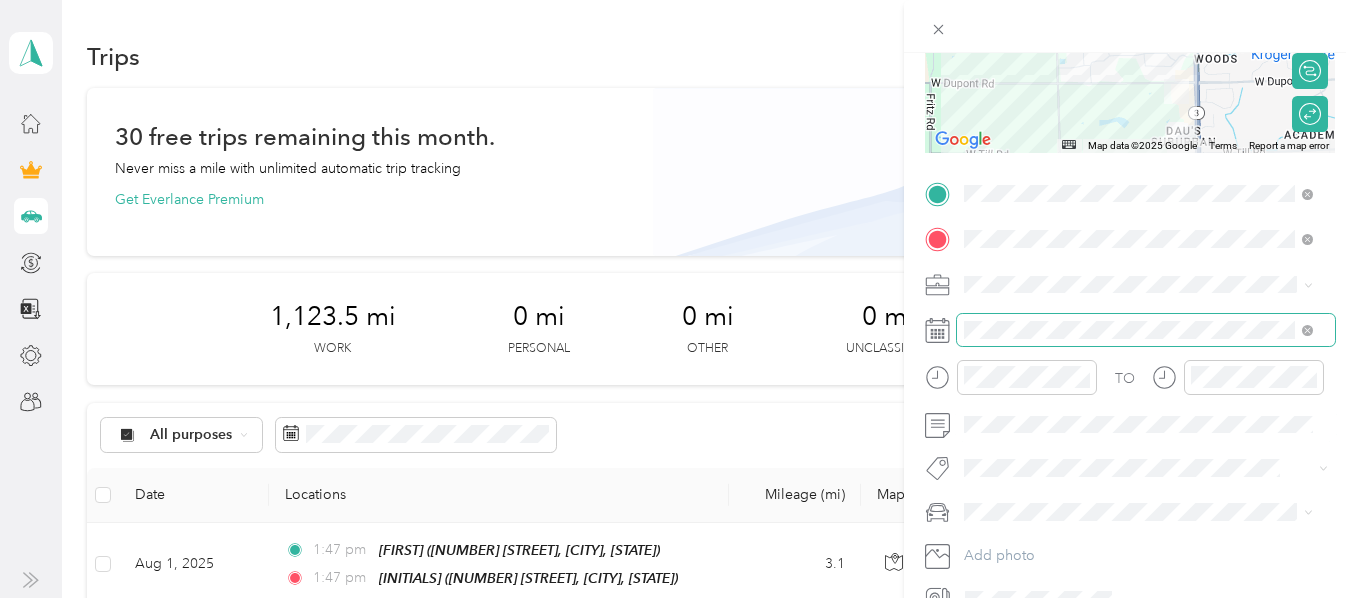 click at bounding box center (1146, 330) 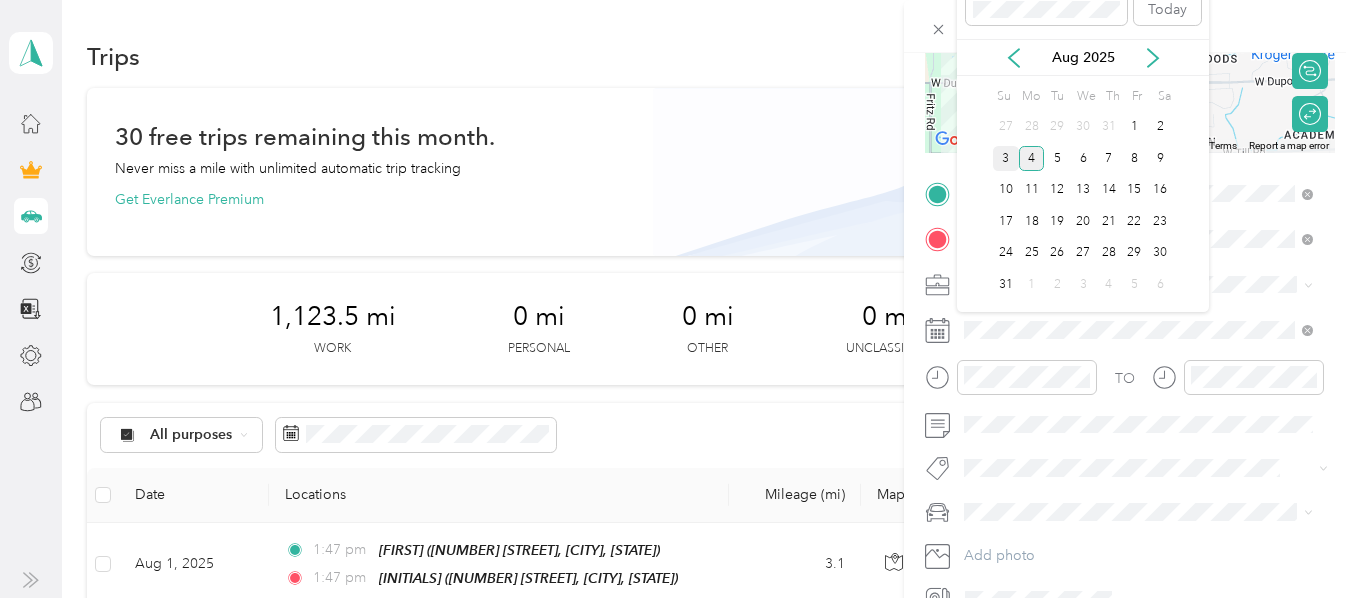 click on "3" at bounding box center [1006, 158] 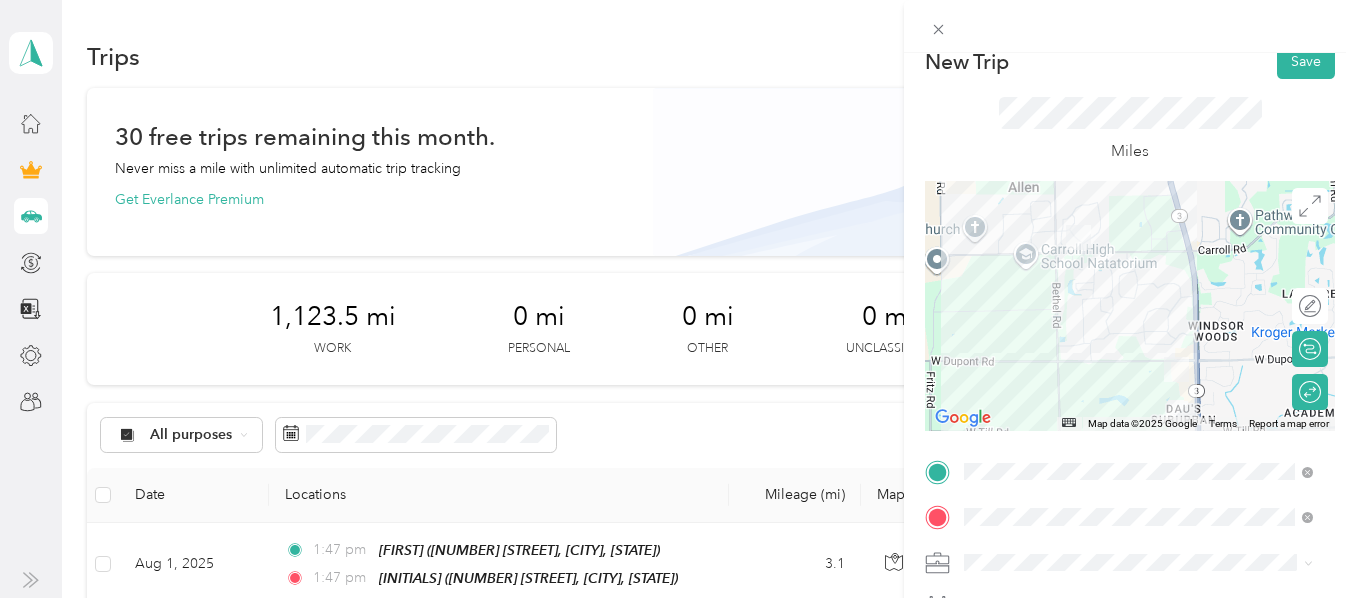 scroll, scrollTop: 0, scrollLeft: 0, axis: both 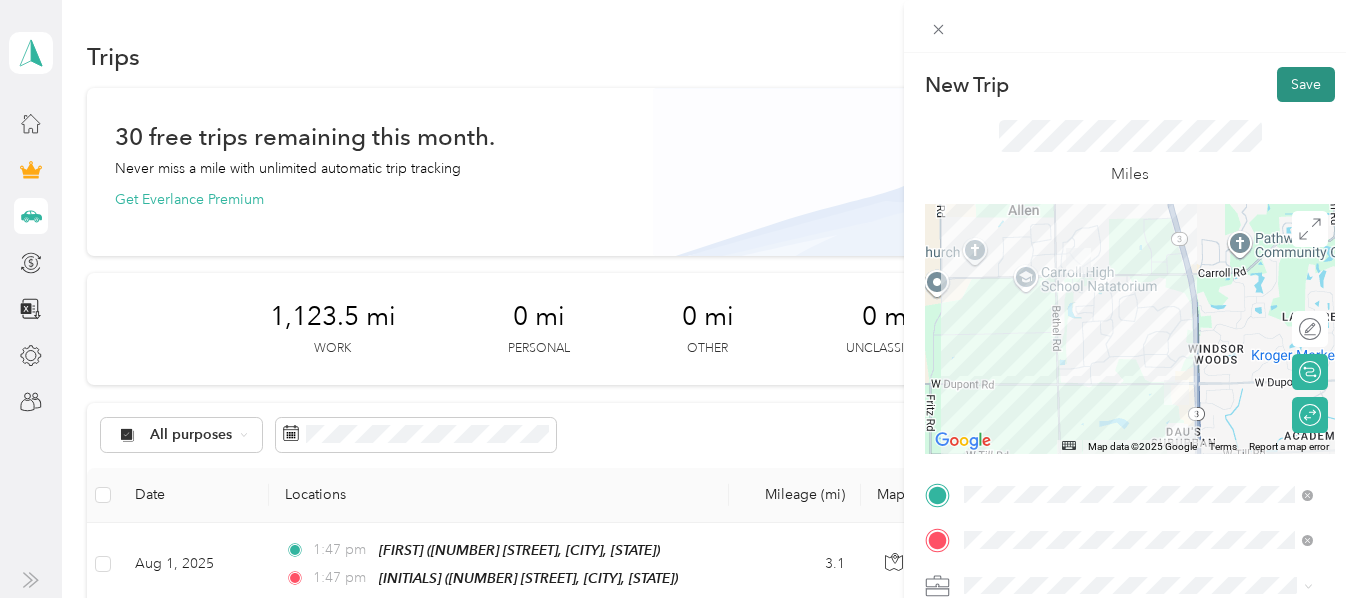 click on "Save" at bounding box center (1306, 84) 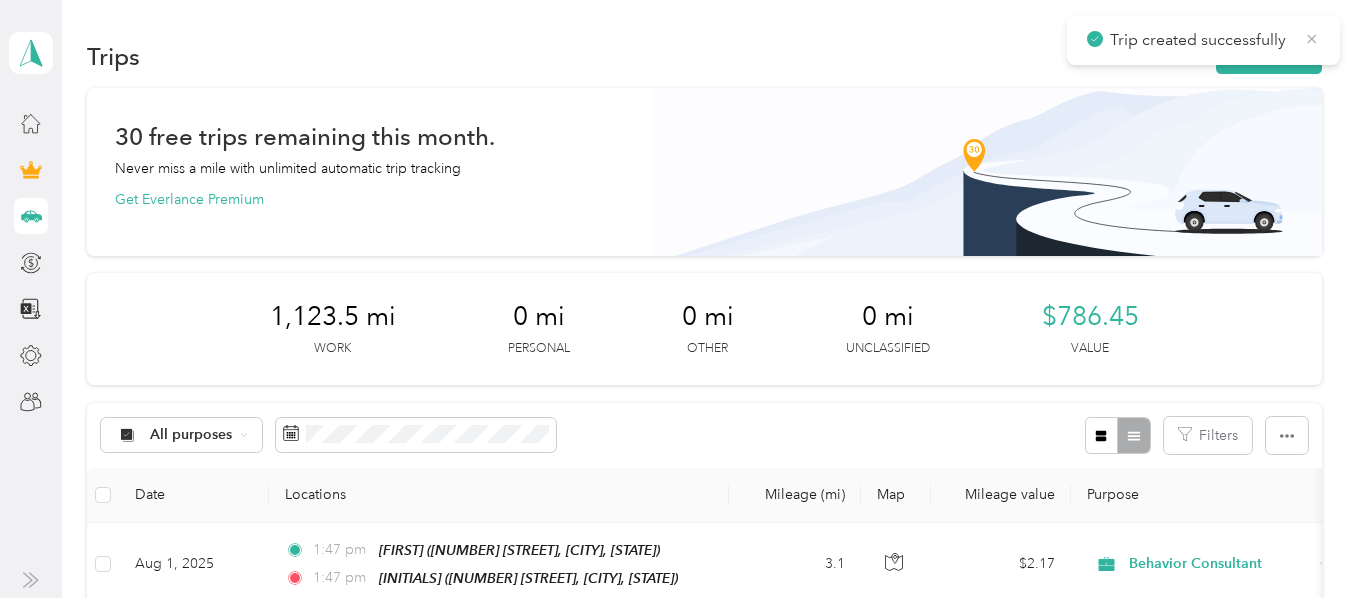 click 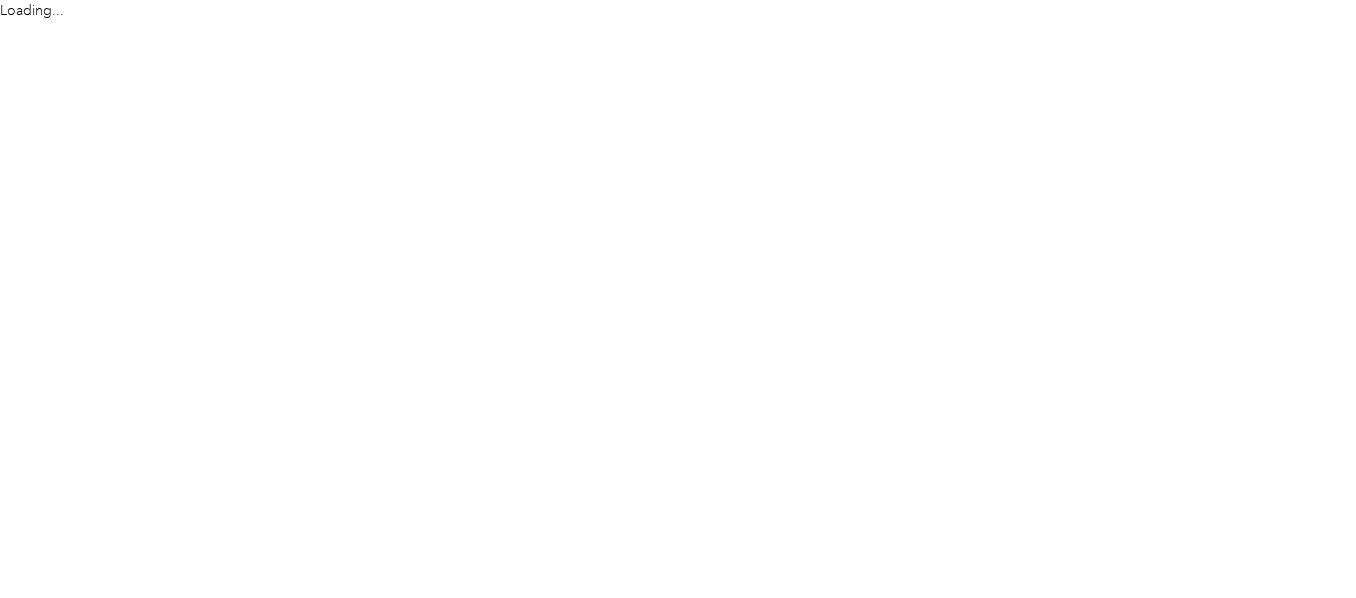 scroll, scrollTop: 0, scrollLeft: 0, axis: both 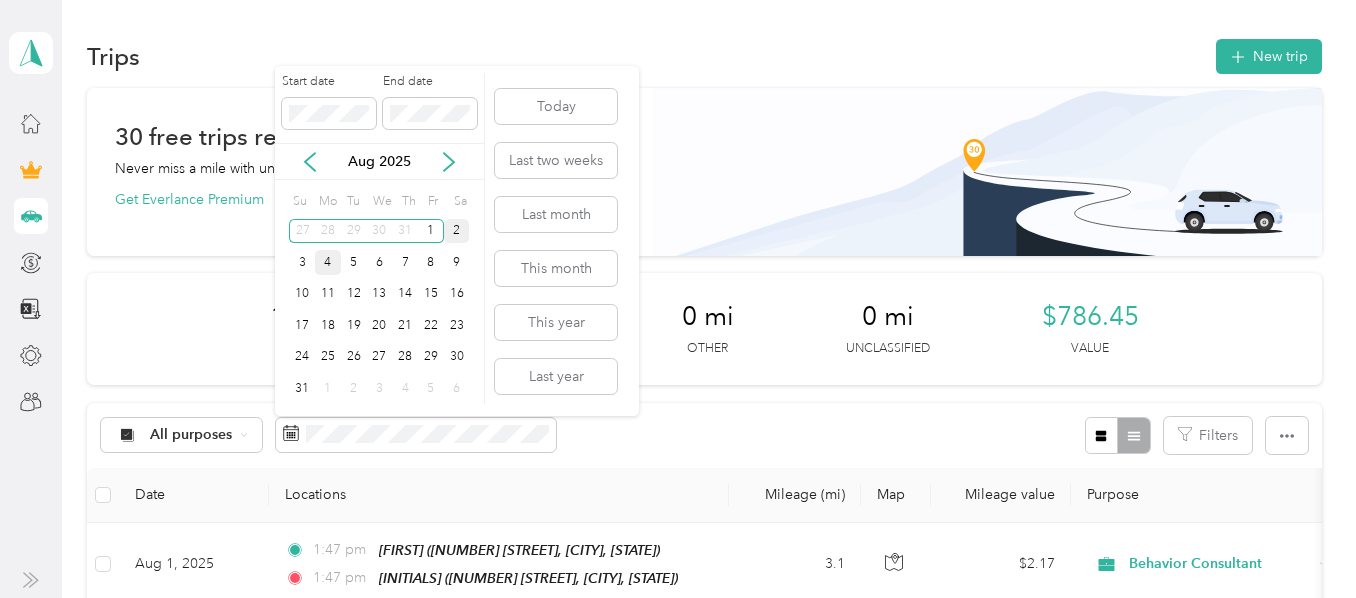 click on "2" at bounding box center [457, 231] 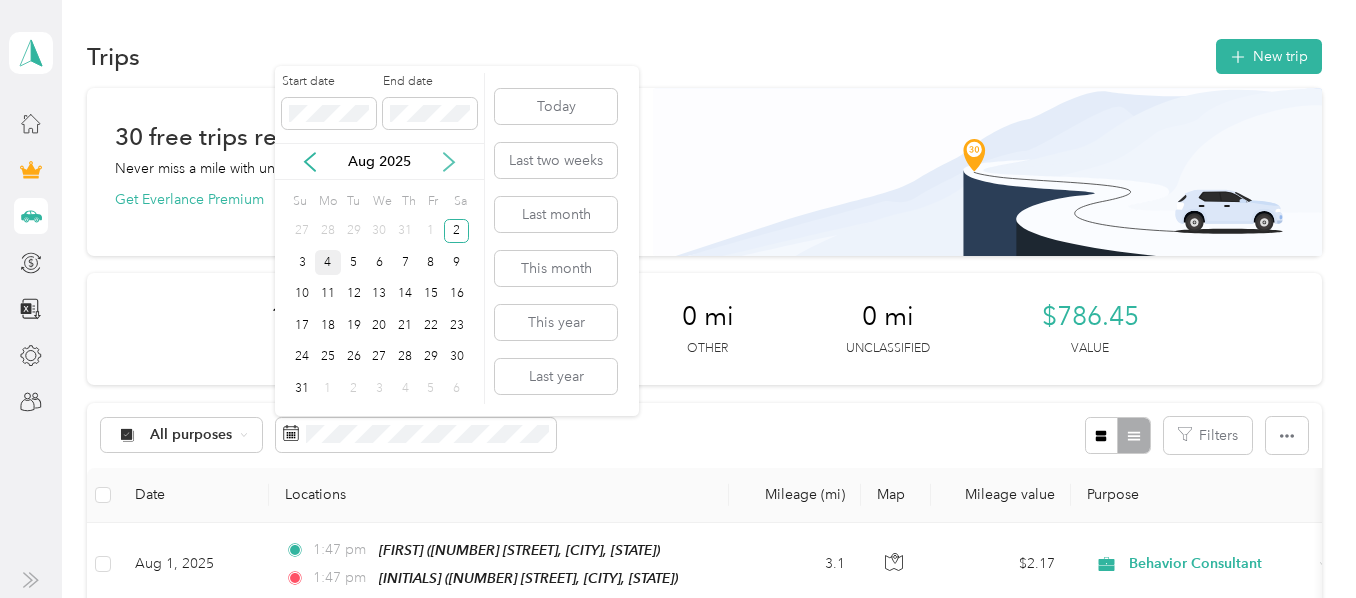 click 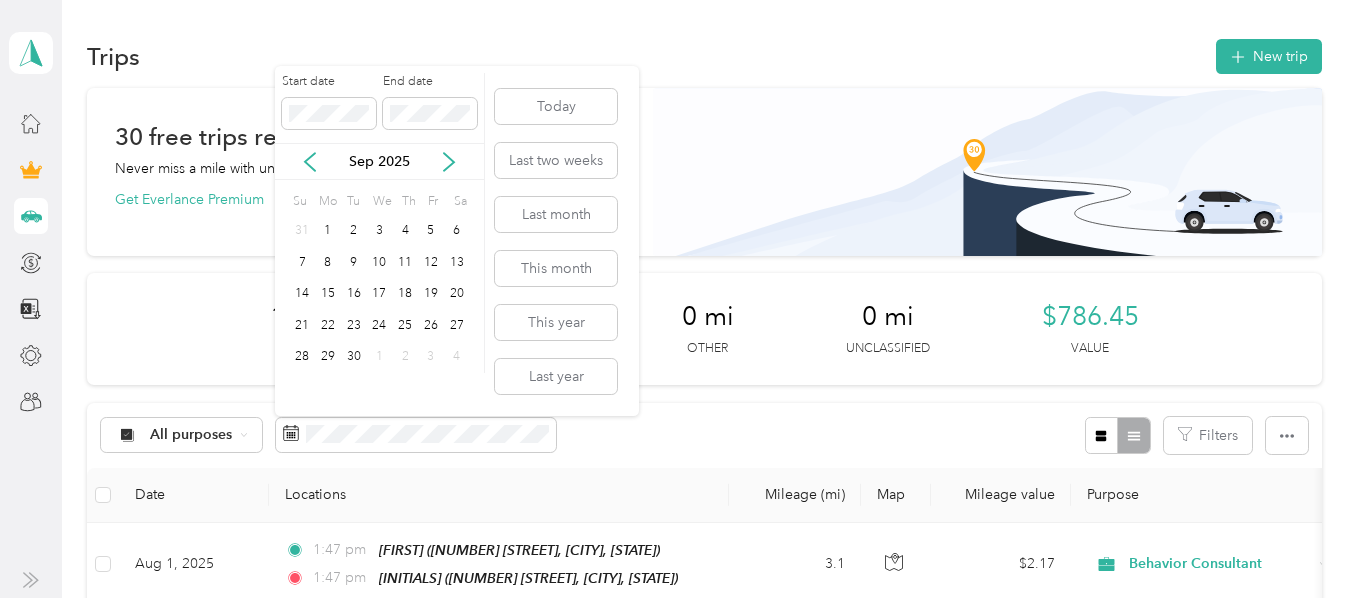 click on "30" at bounding box center (354, 357) 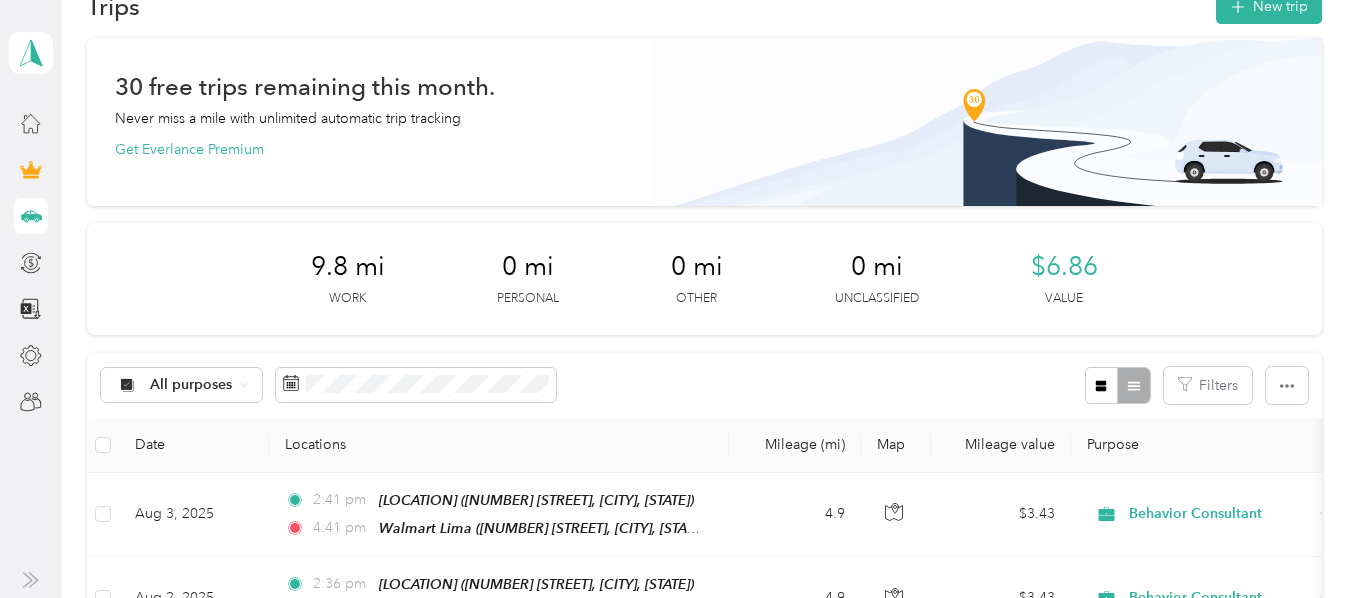 scroll, scrollTop: 300, scrollLeft: 0, axis: vertical 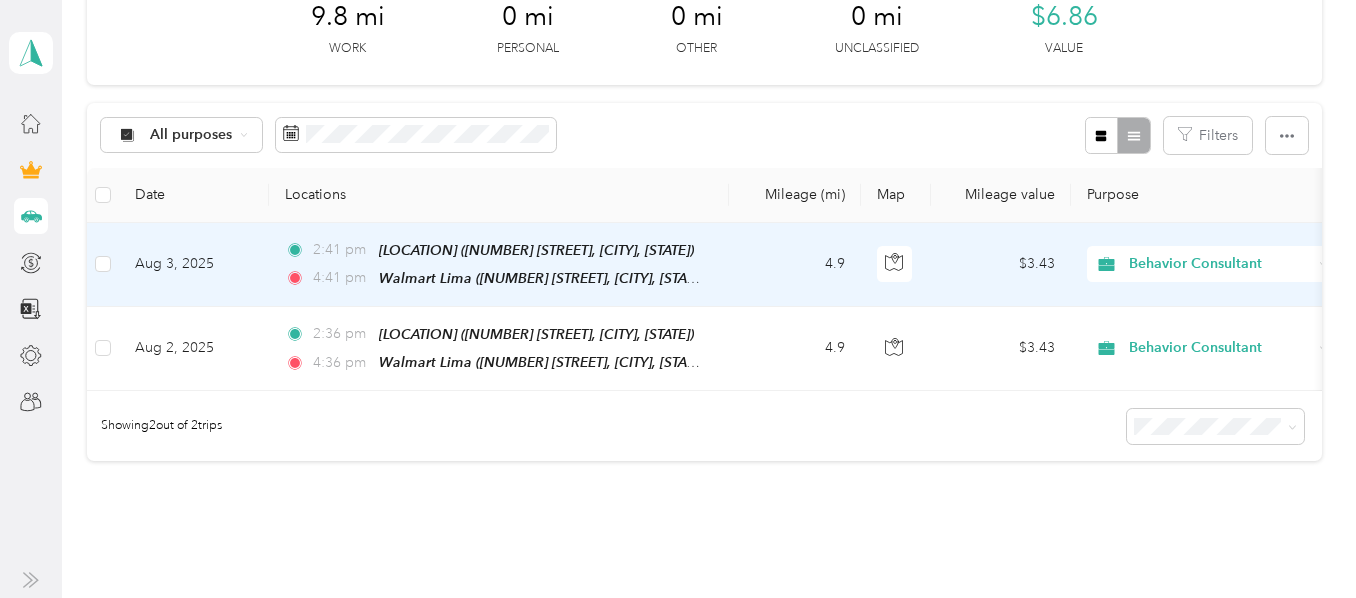 click on "2:41 pm Carrol Creek (12010 Tapered Bank Run, Fort Wayne, Indiana) 4:41 pm Walmart Lima (10105 Lima Road, Fort Wayne, Indiana)" at bounding box center (499, 265) 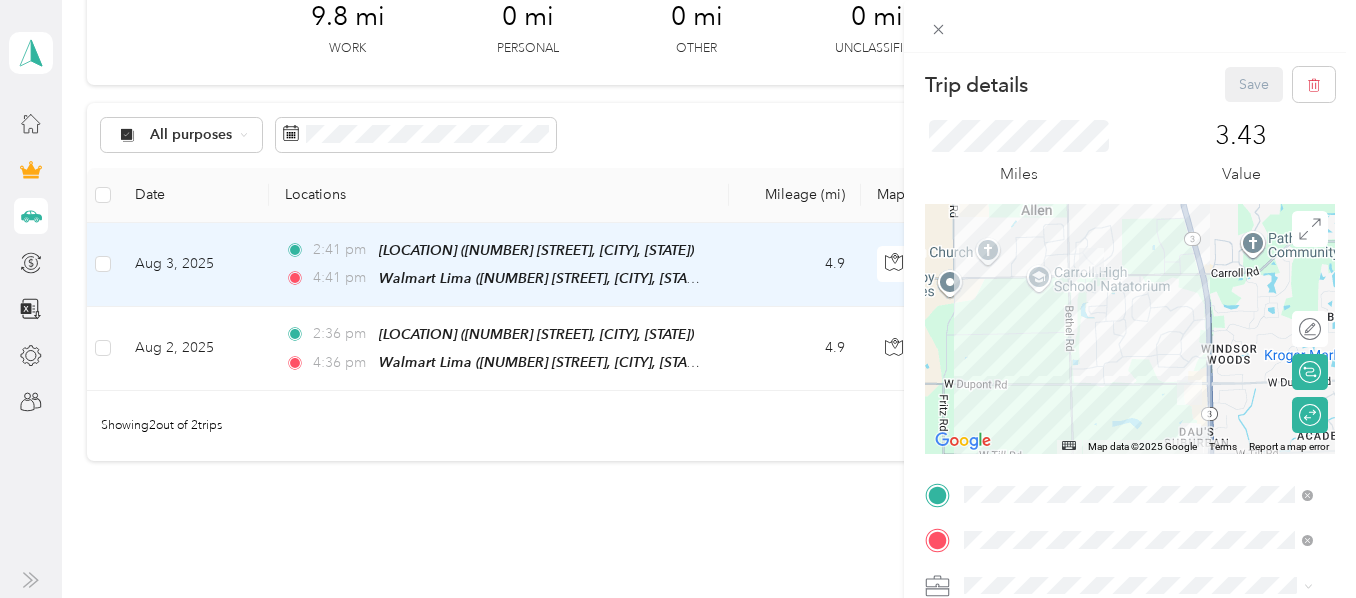 scroll, scrollTop: 23, scrollLeft: 0, axis: vertical 